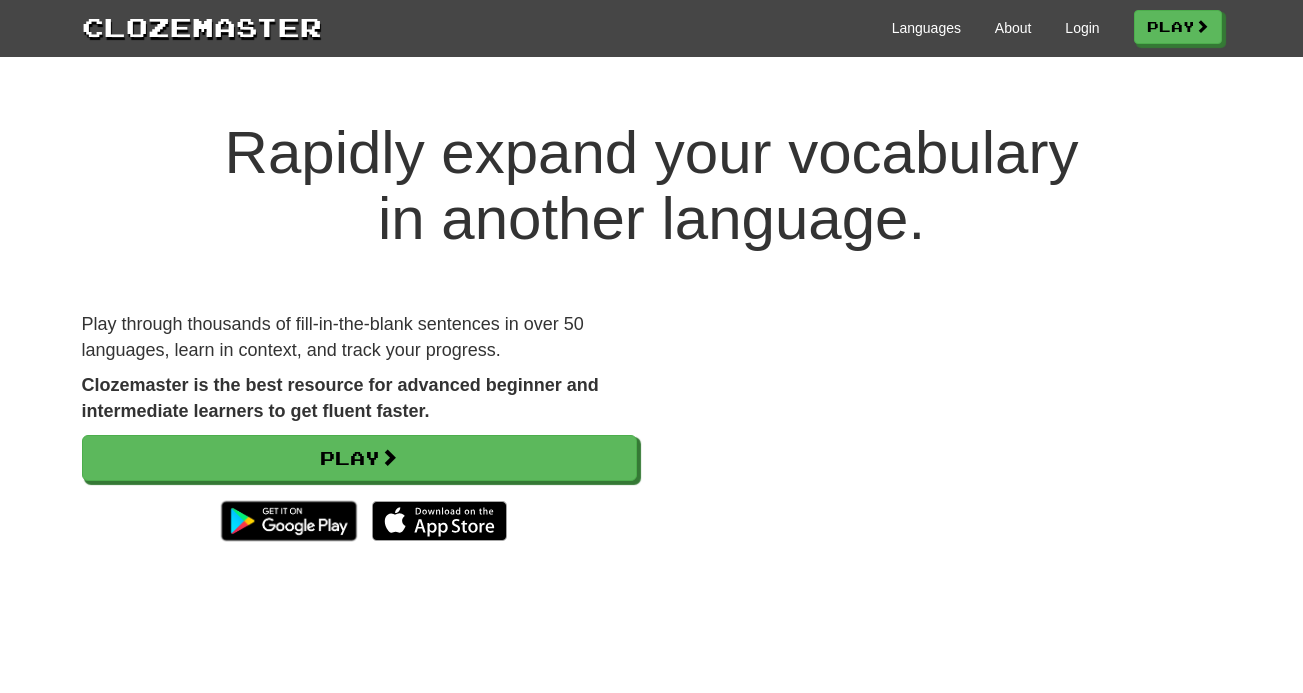 scroll, scrollTop: 0, scrollLeft: 0, axis: both 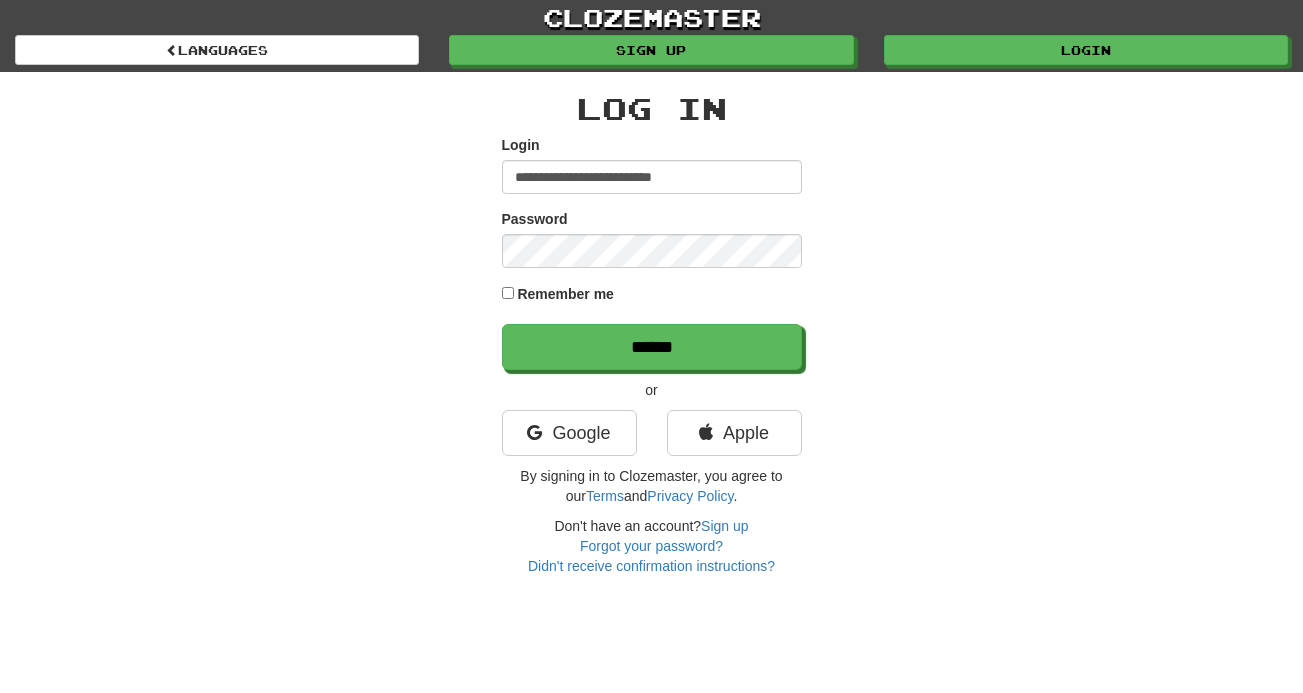 type on "**********" 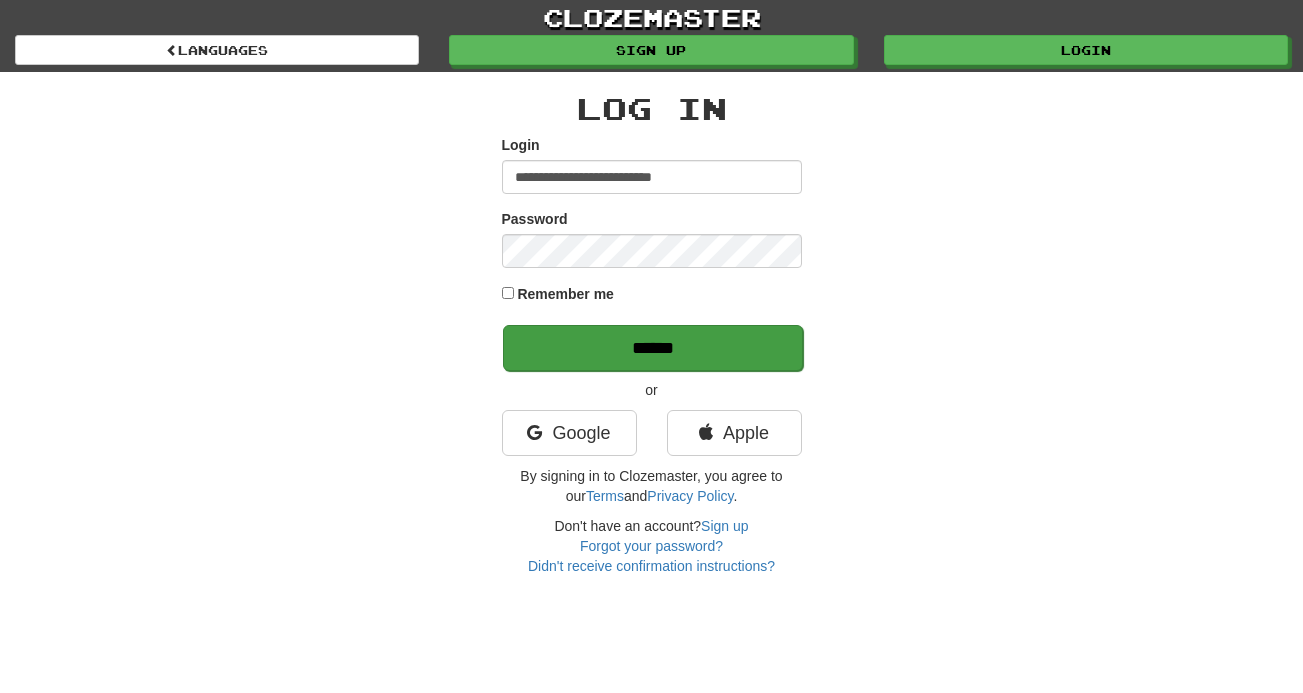 click on "******" at bounding box center (653, 348) 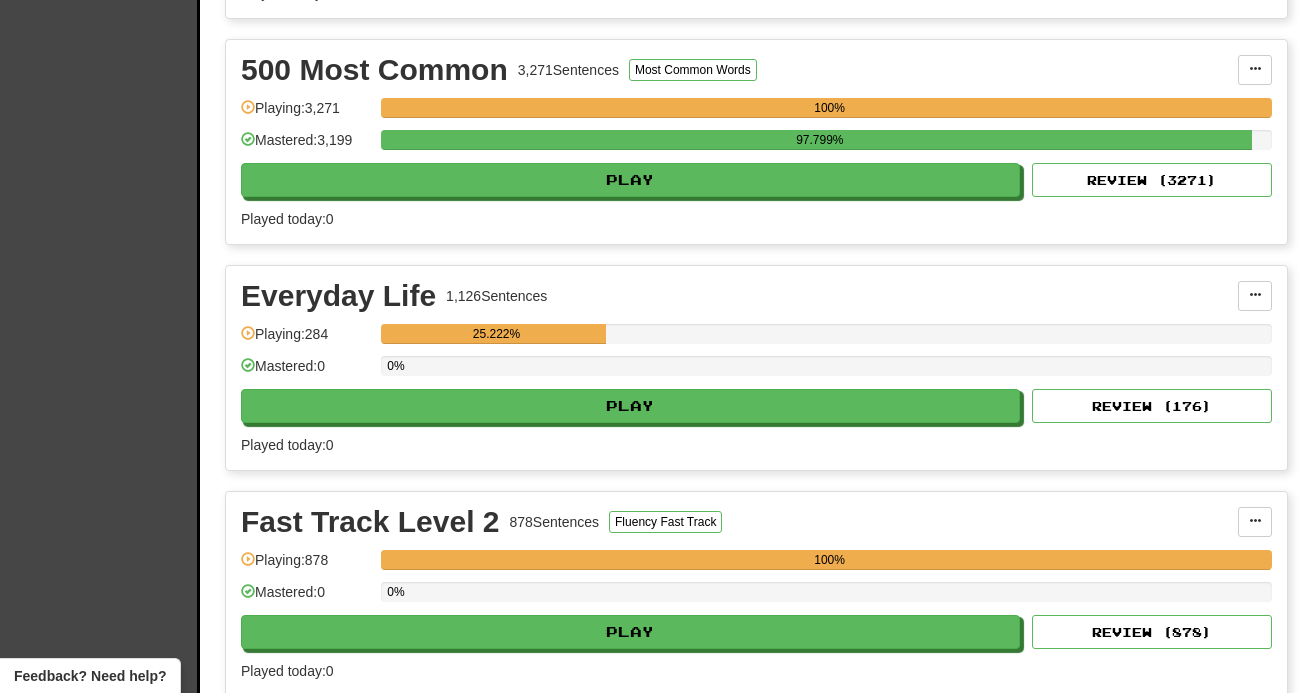 scroll, scrollTop: 1787, scrollLeft: 0, axis: vertical 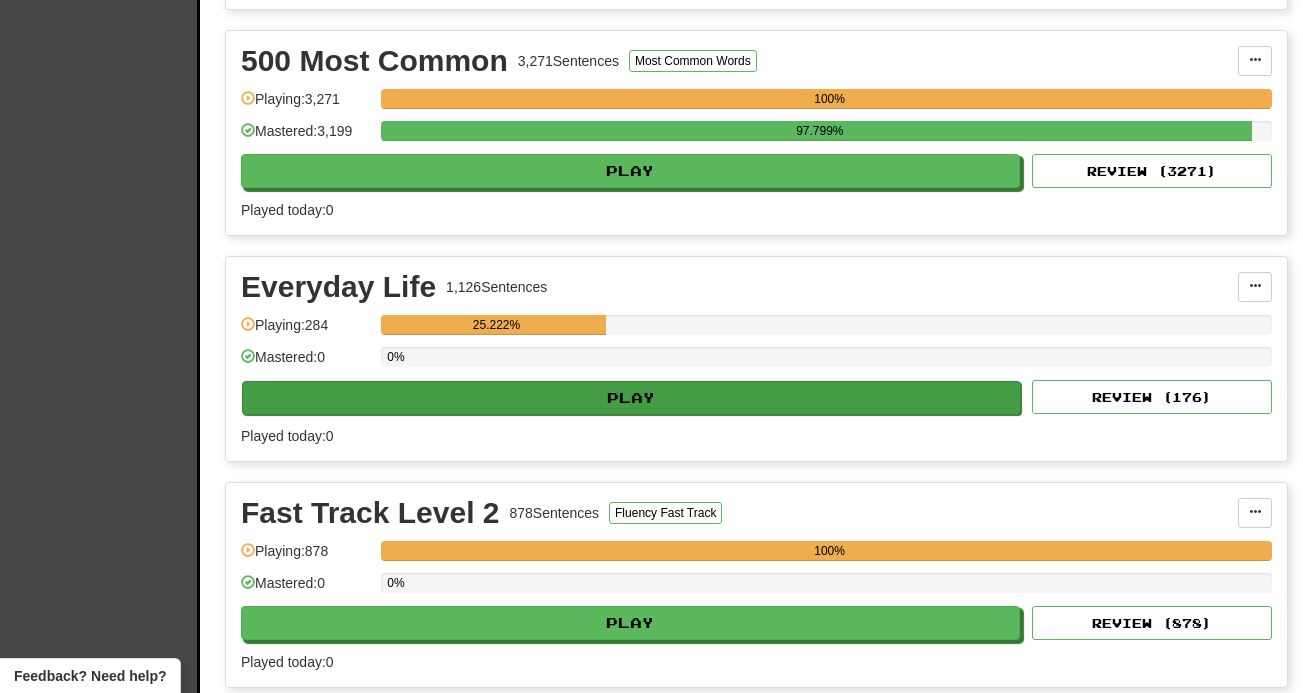 click on "Play" at bounding box center (631, 398) 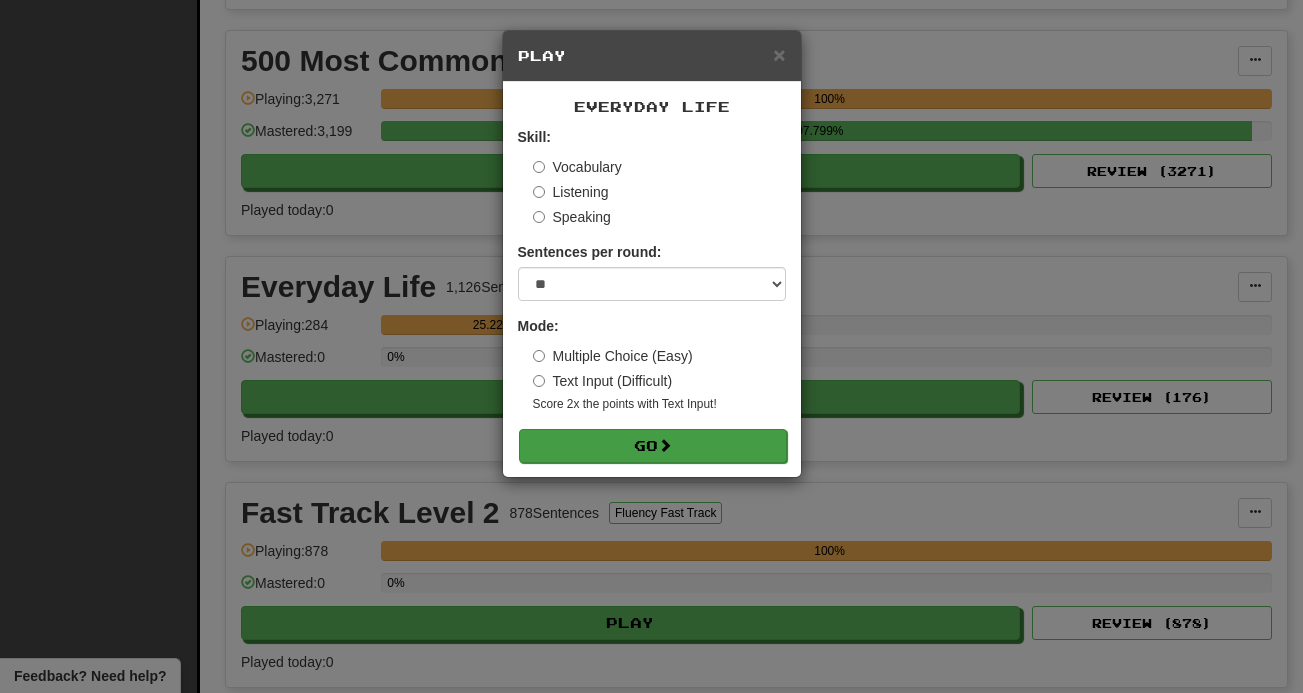 click on "Go" at bounding box center [653, 446] 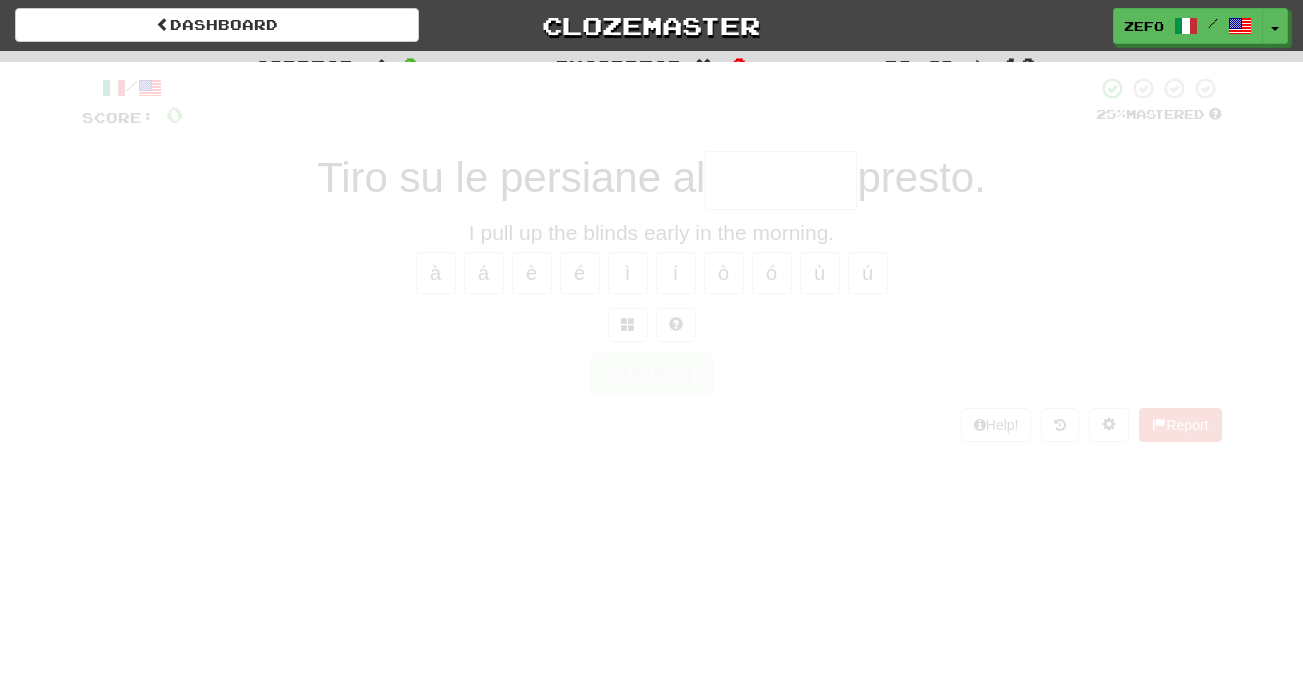 scroll, scrollTop: 0, scrollLeft: 0, axis: both 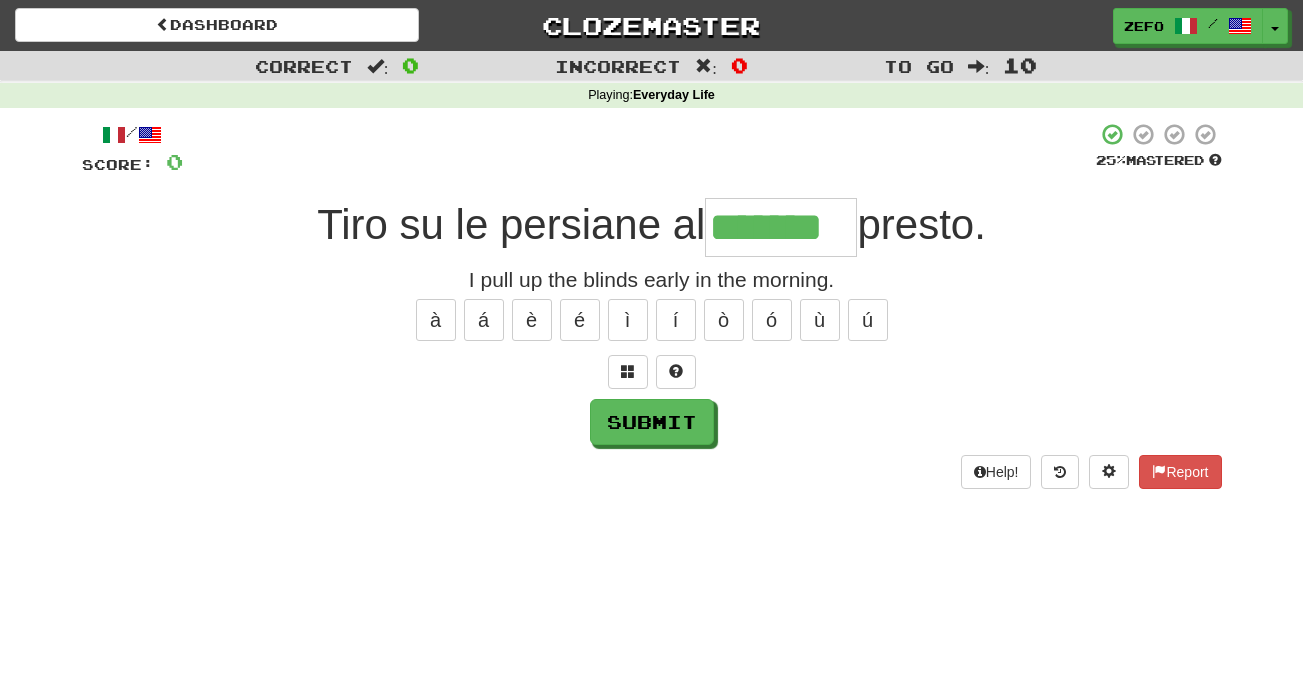 type on "*******" 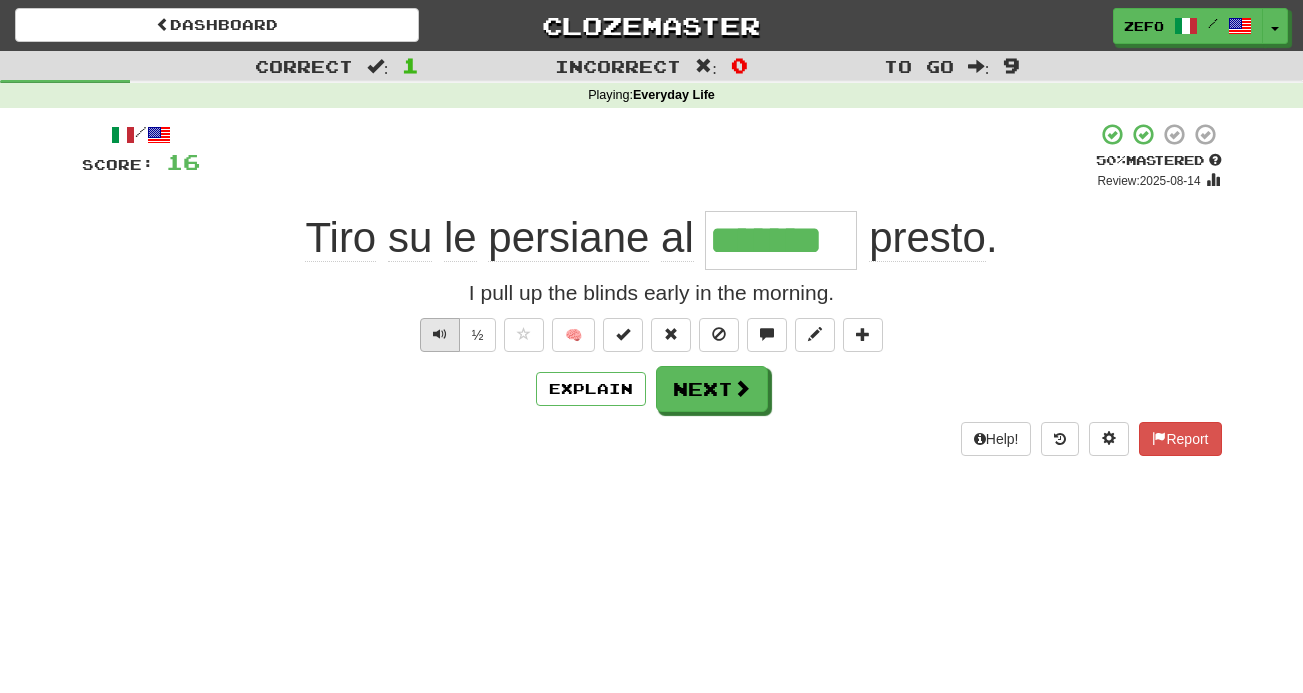 click at bounding box center (440, 335) 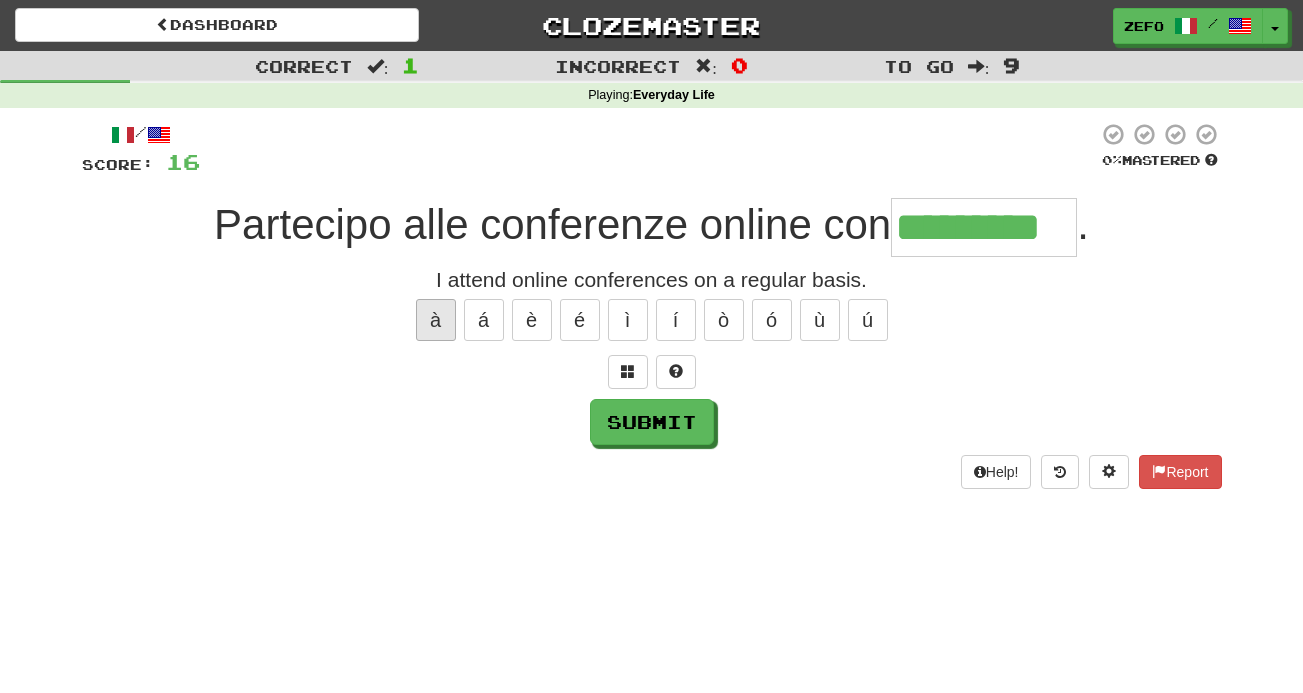 click on "à" at bounding box center [436, 320] 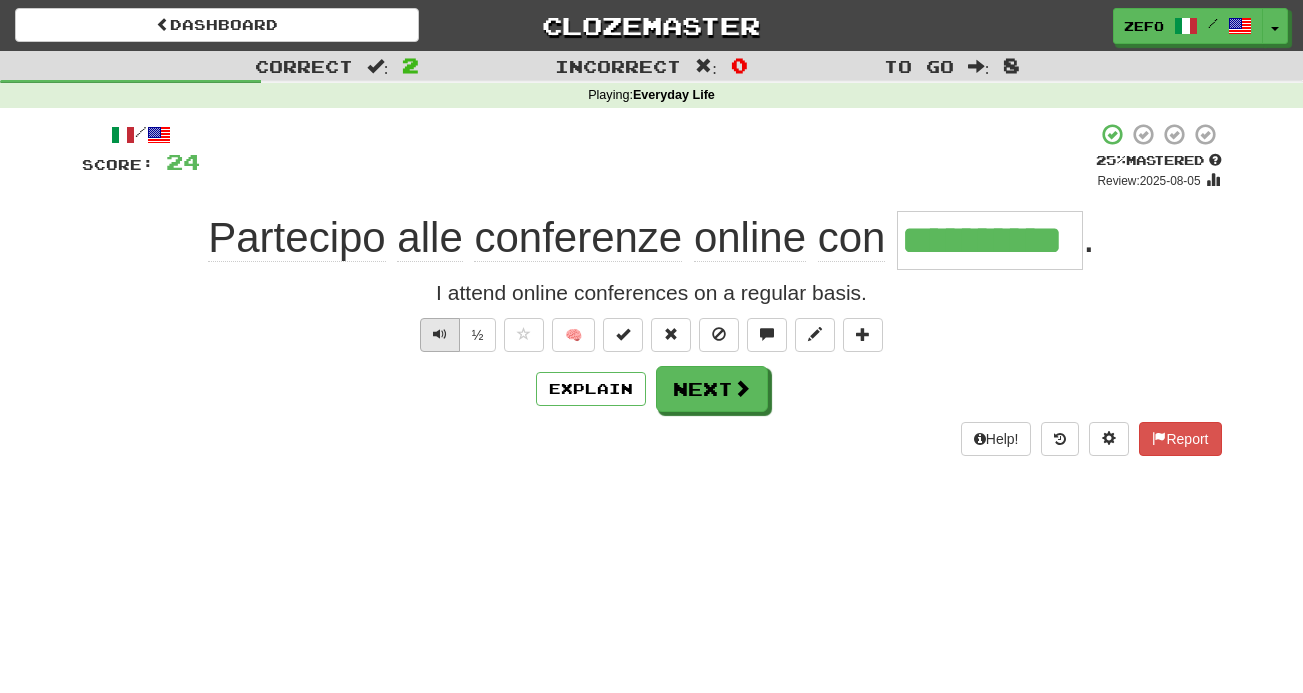 click at bounding box center [440, 334] 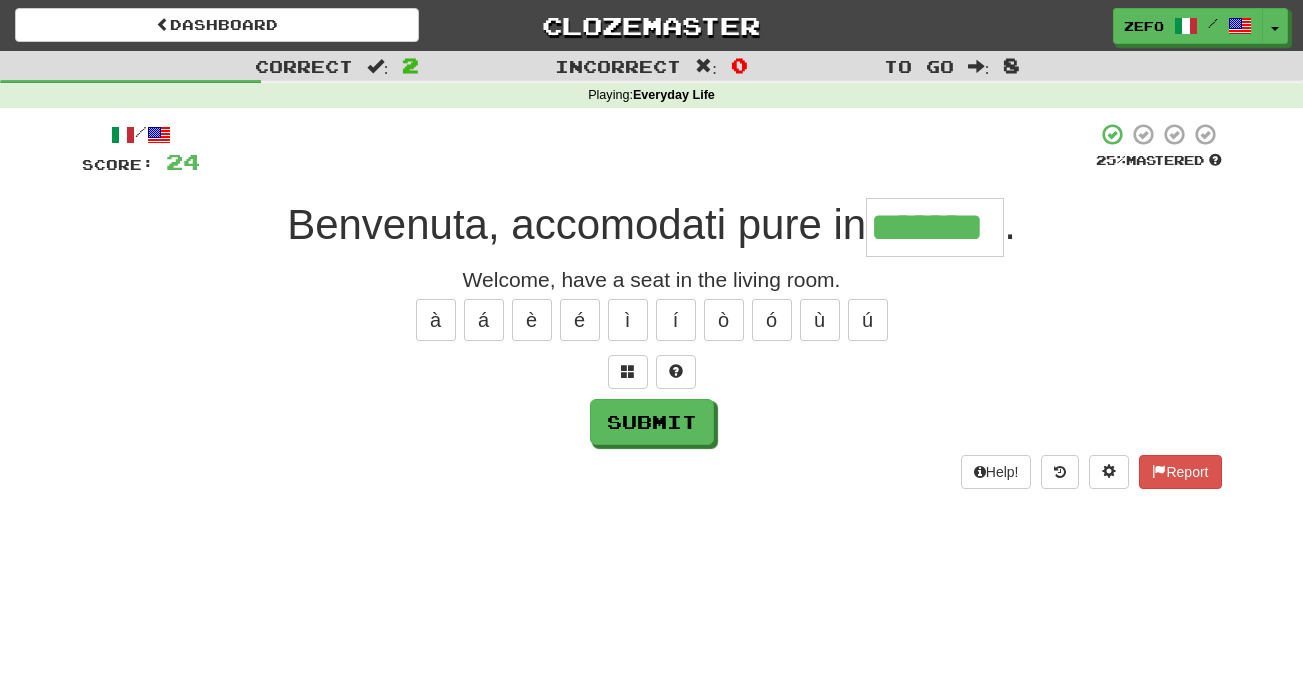 type on "*******" 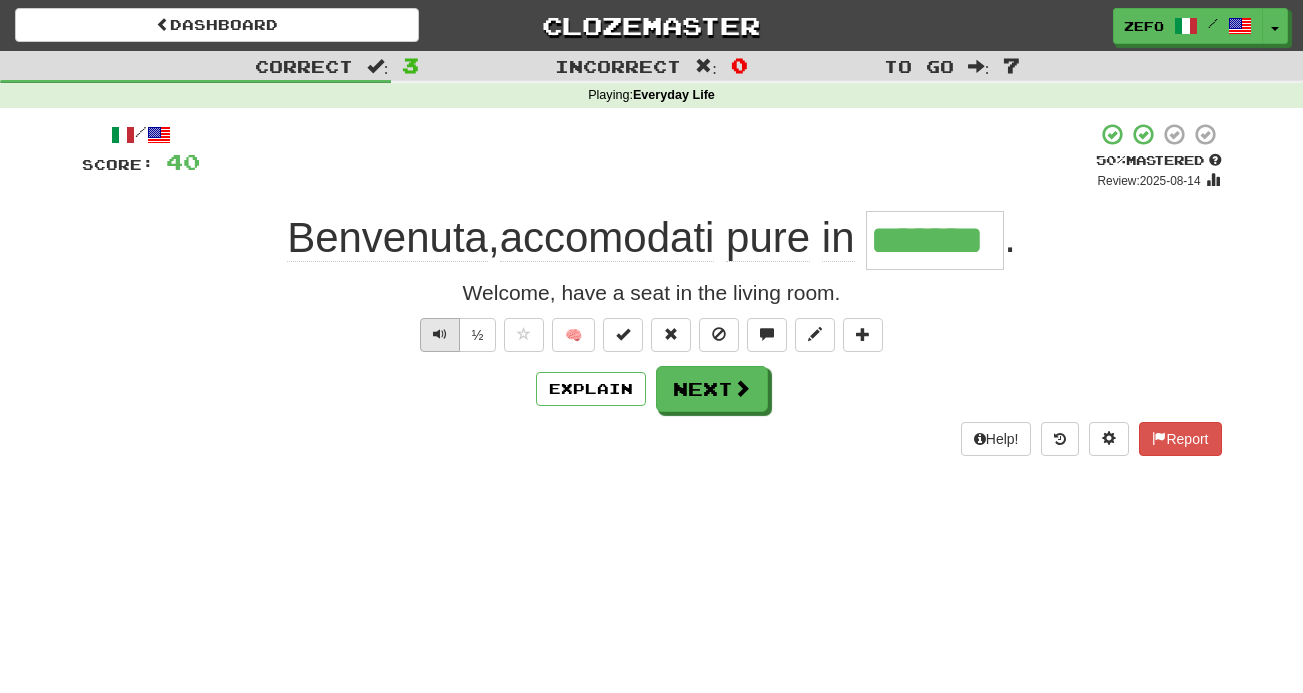 click at bounding box center (440, 335) 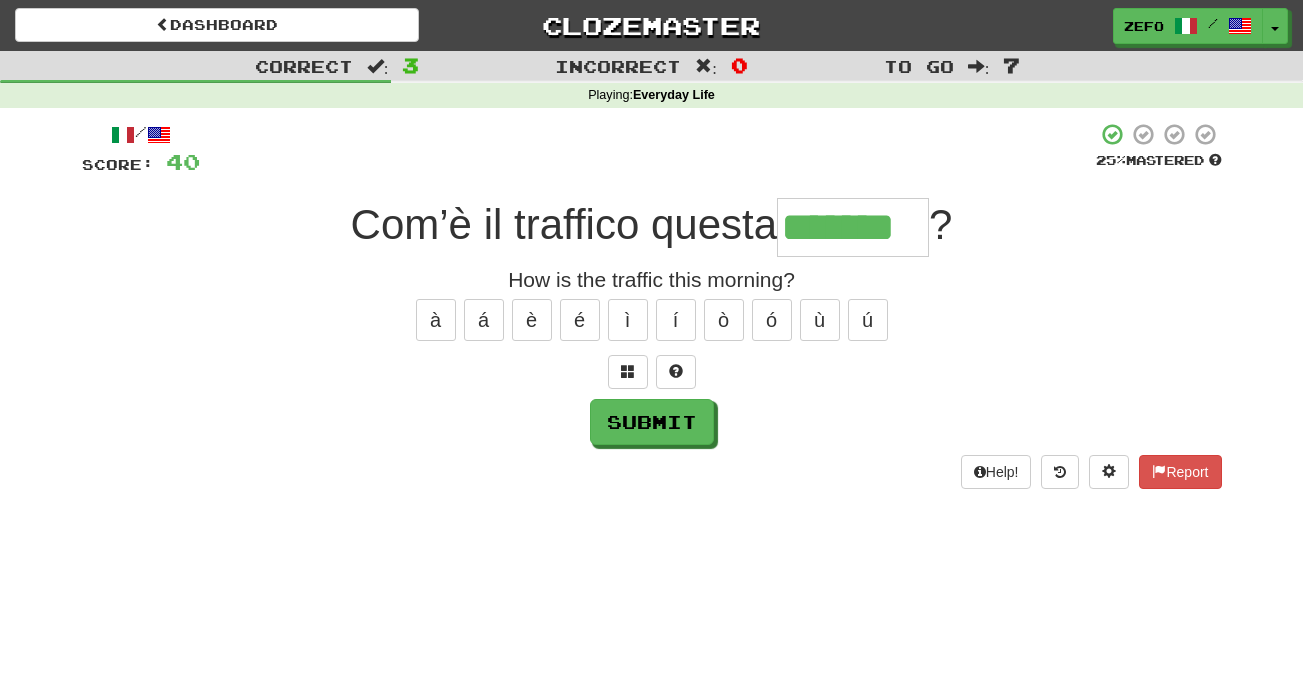 type on "*******" 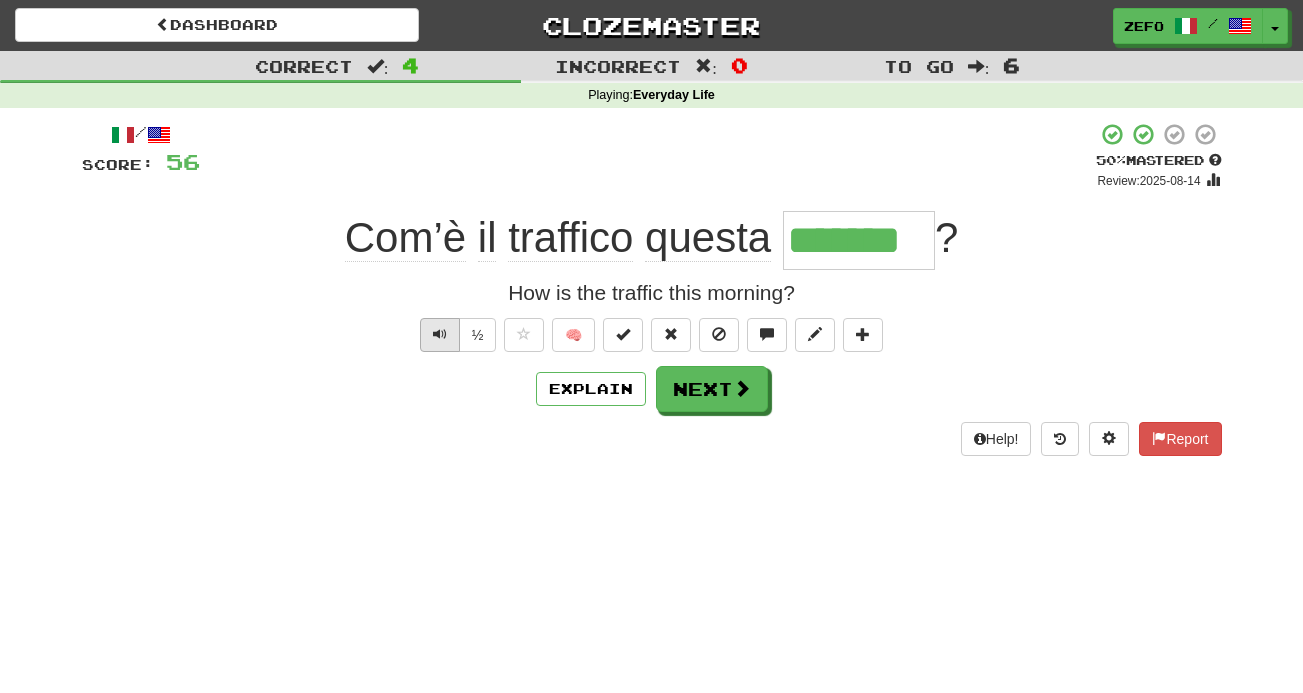 click at bounding box center (440, 334) 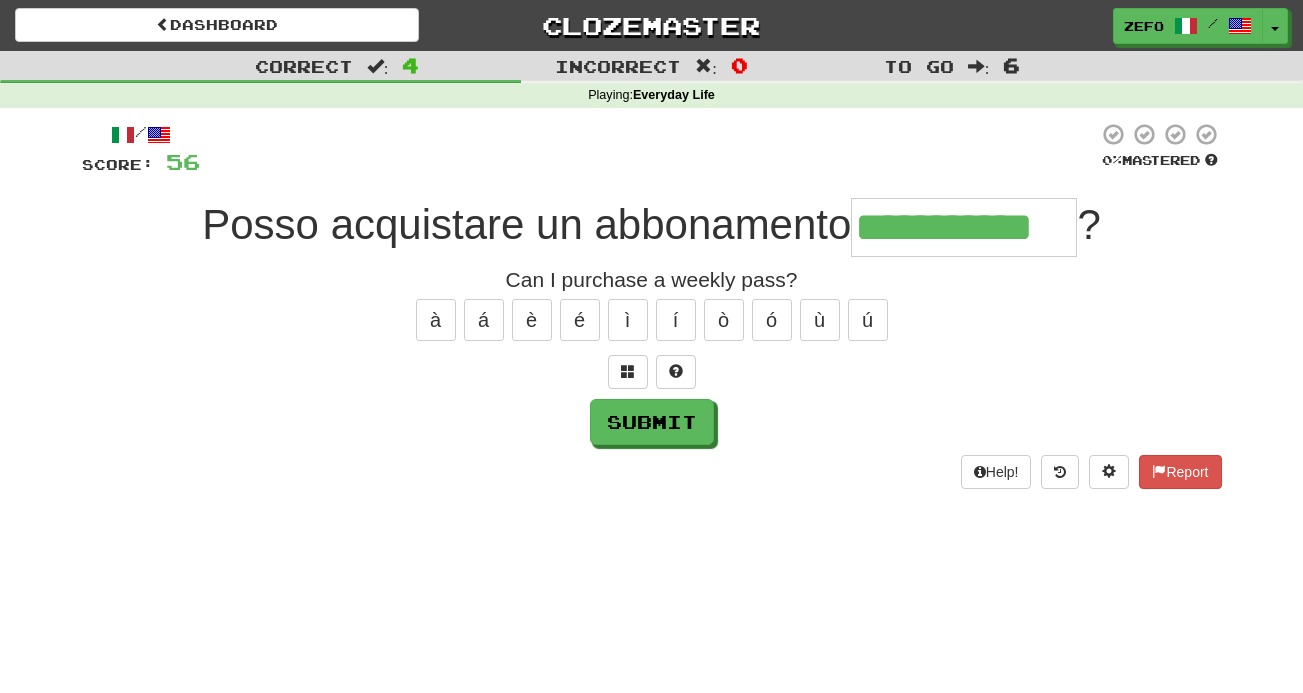 type on "**********" 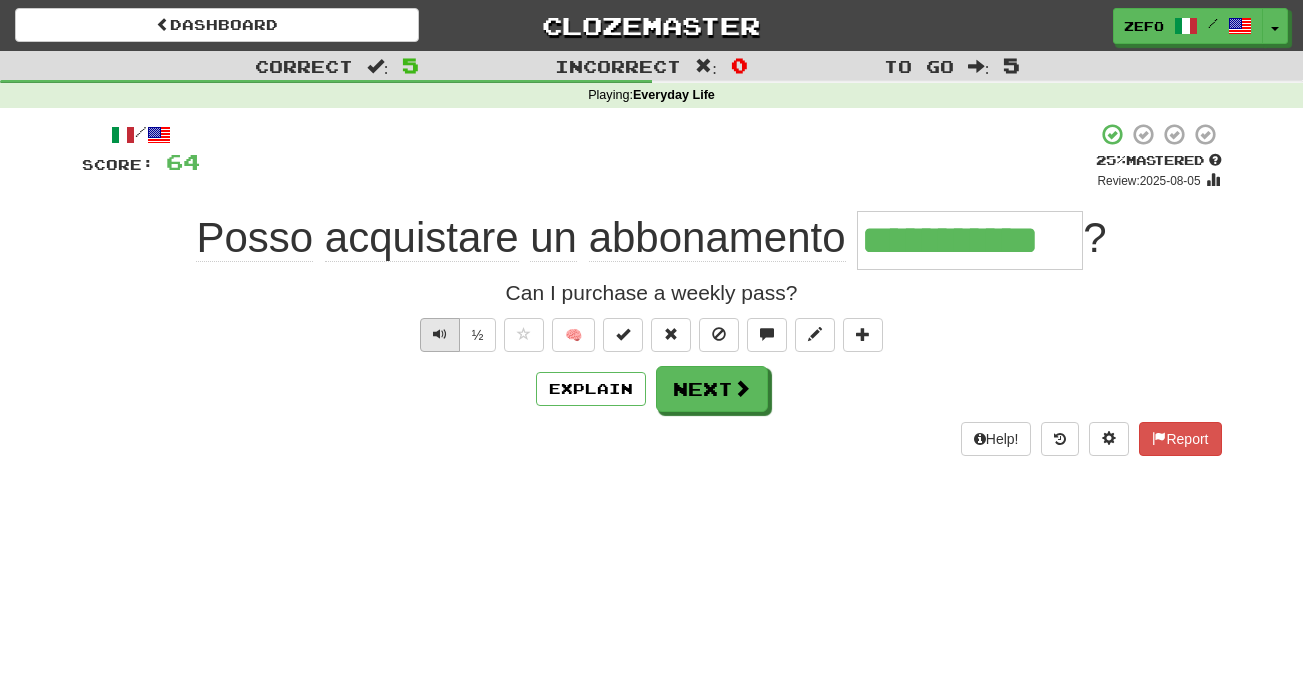 click at bounding box center (440, 335) 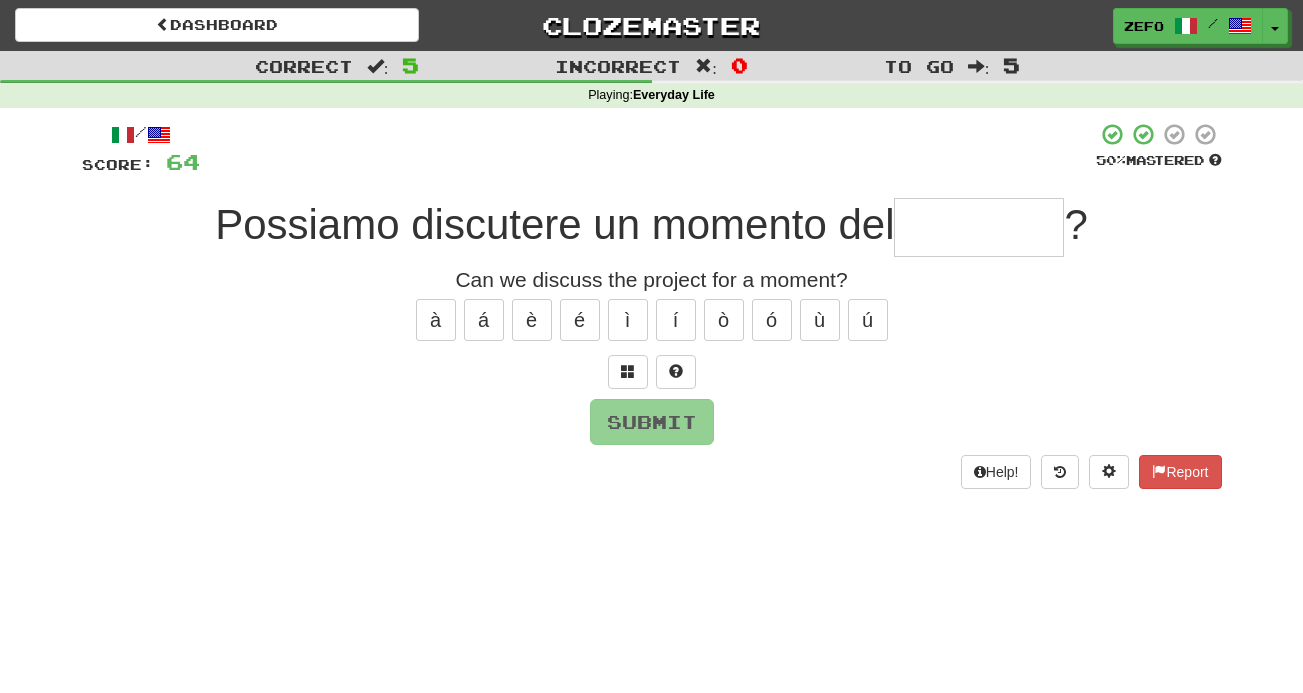 type on "*" 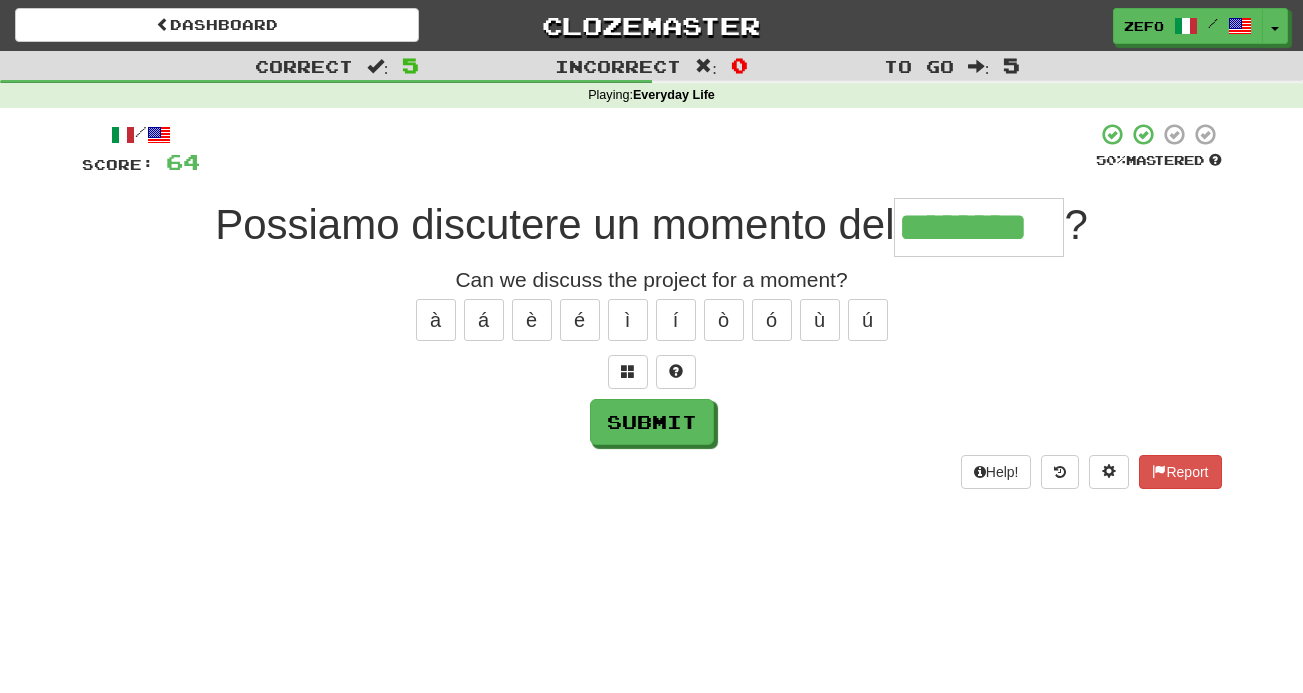 type on "********" 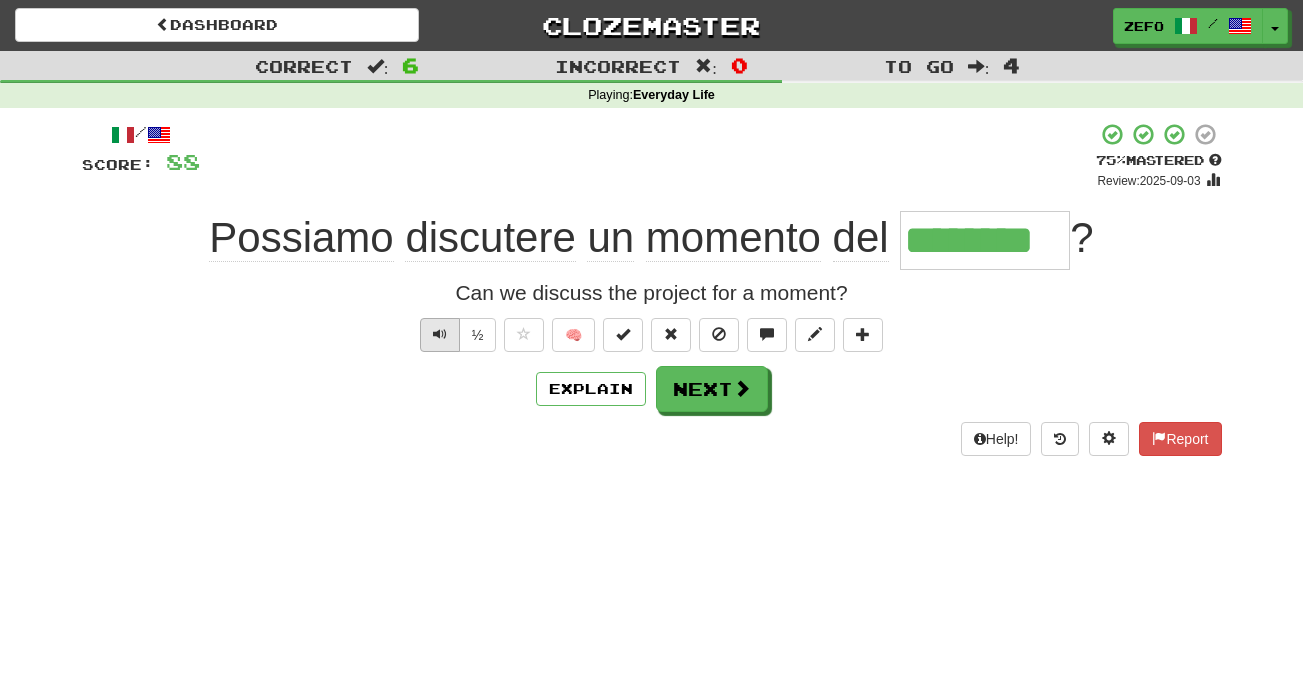 click at bounding box center (440, 334) 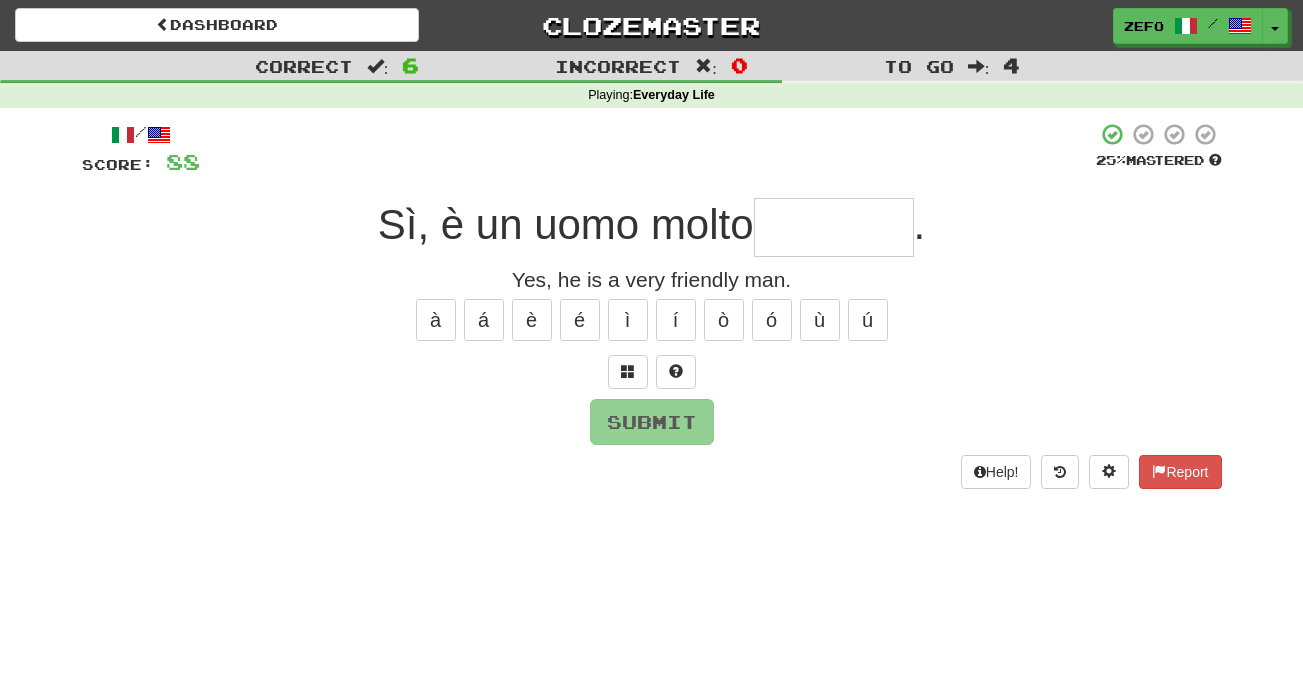 type on "*" 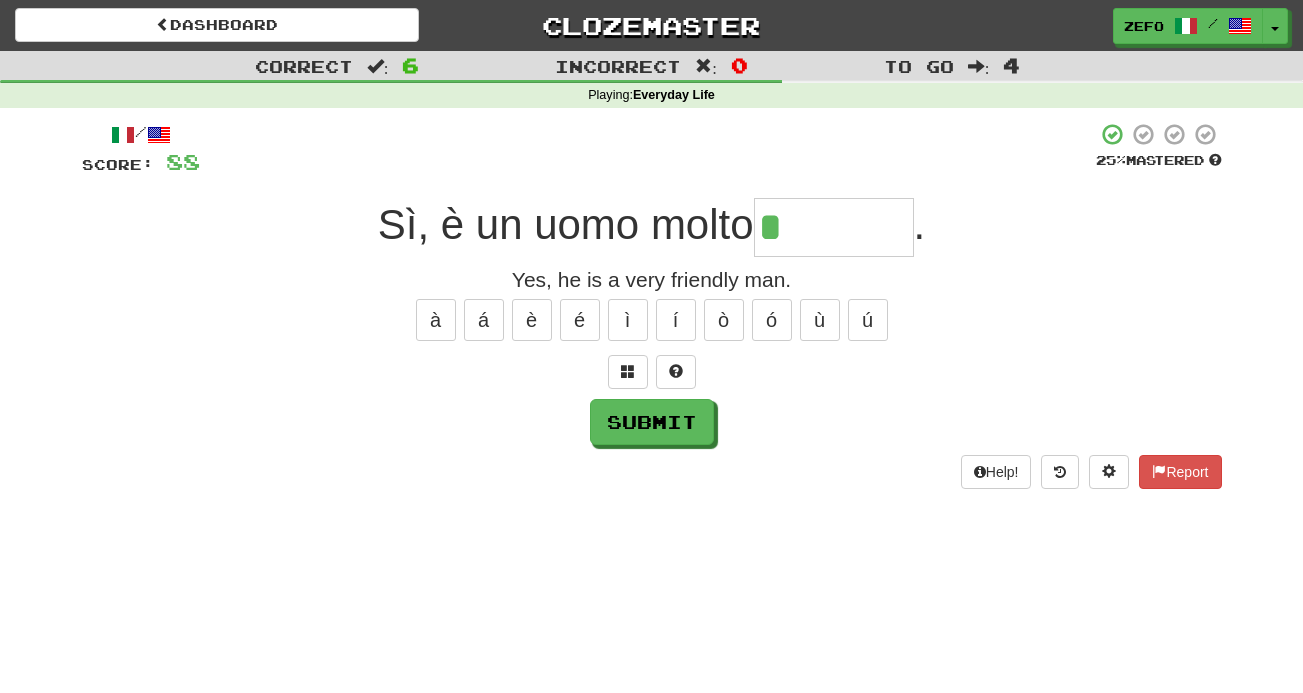 type on "********" 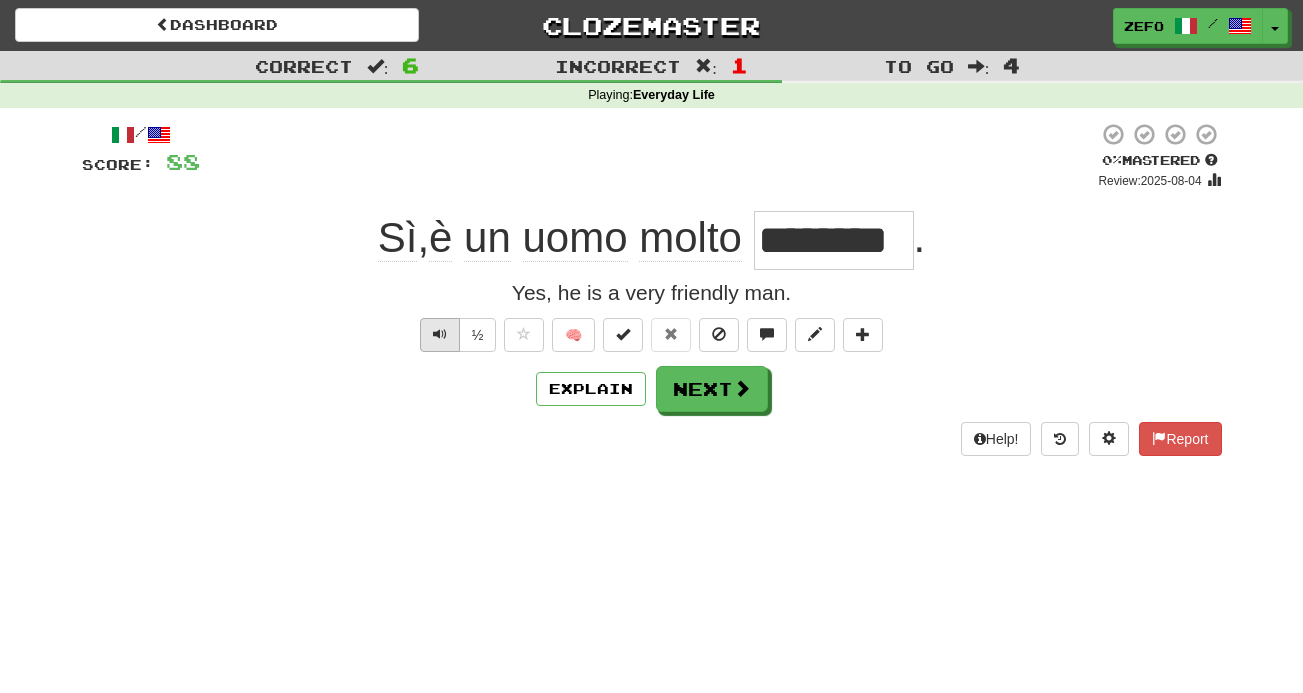 click at bounding box center (440, 334) 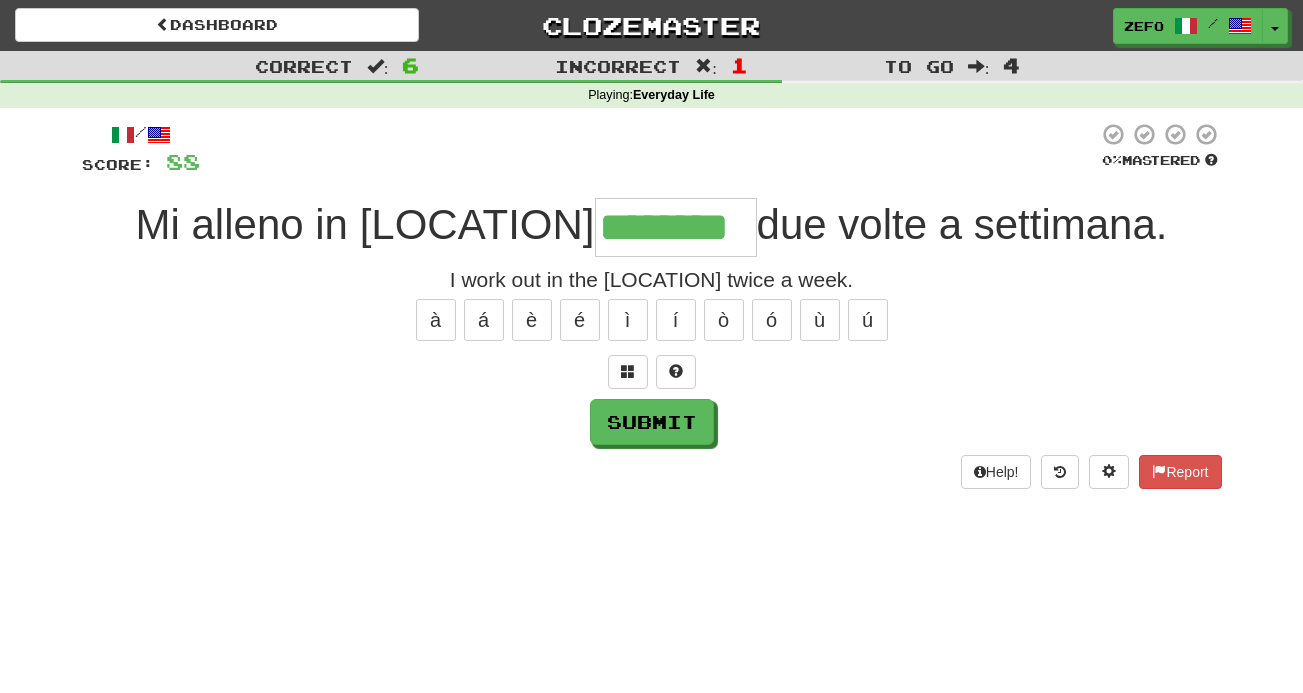 type on "********" 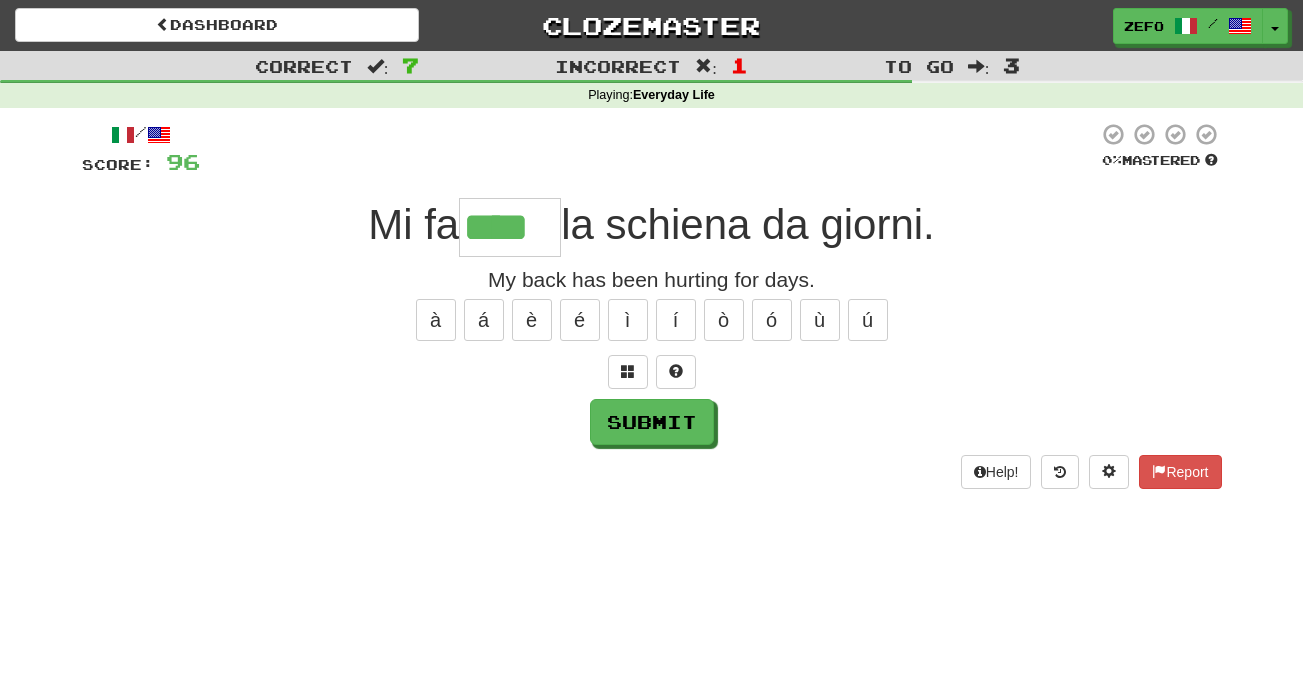 type on "****" 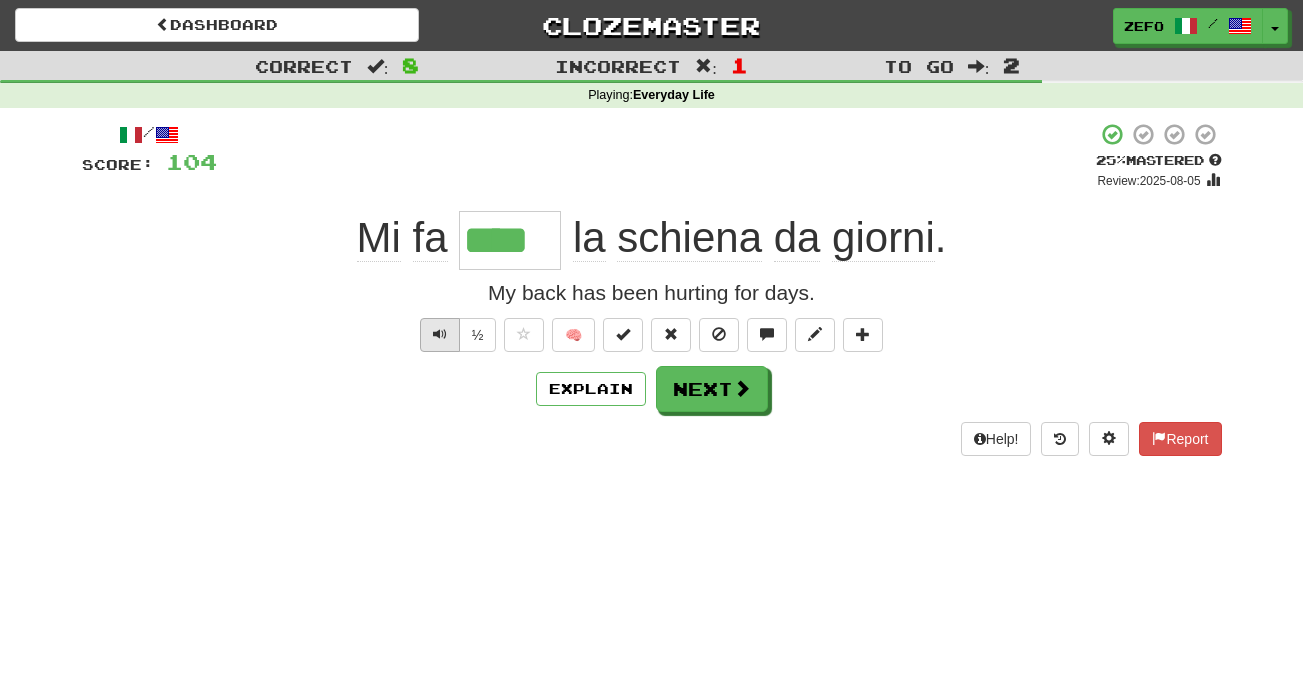 click at bounding box center (440, 335) 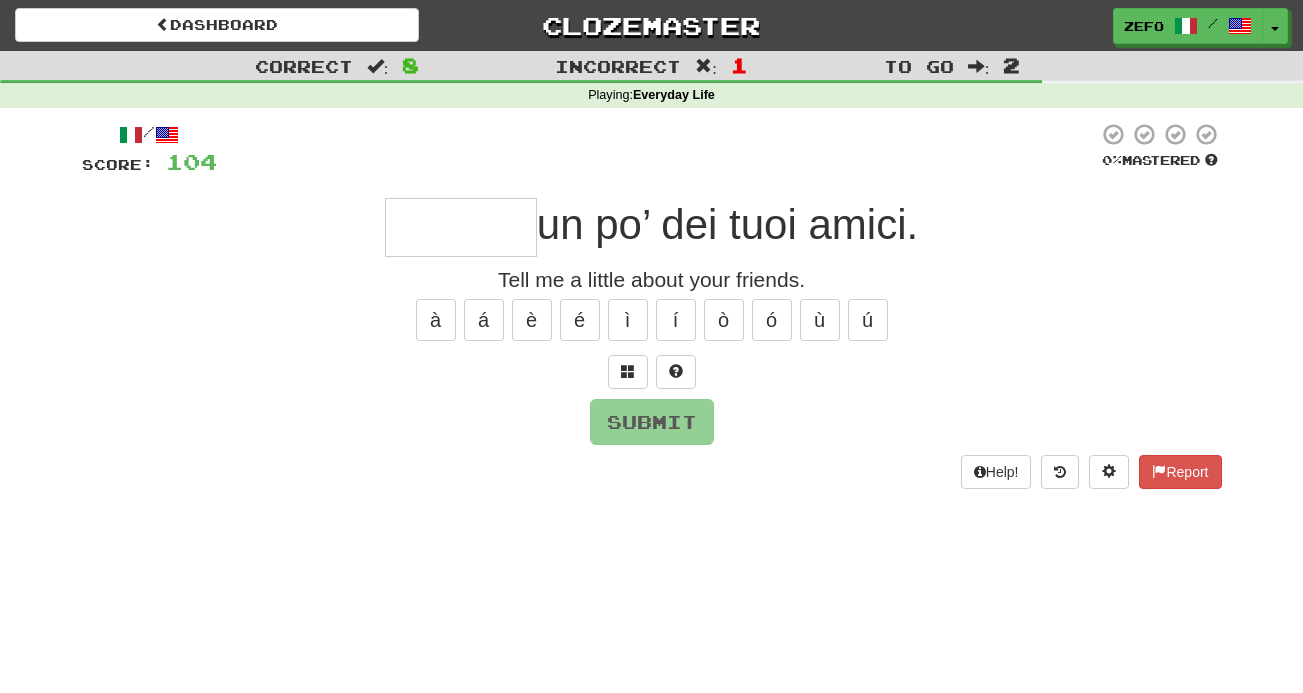 type on "*" 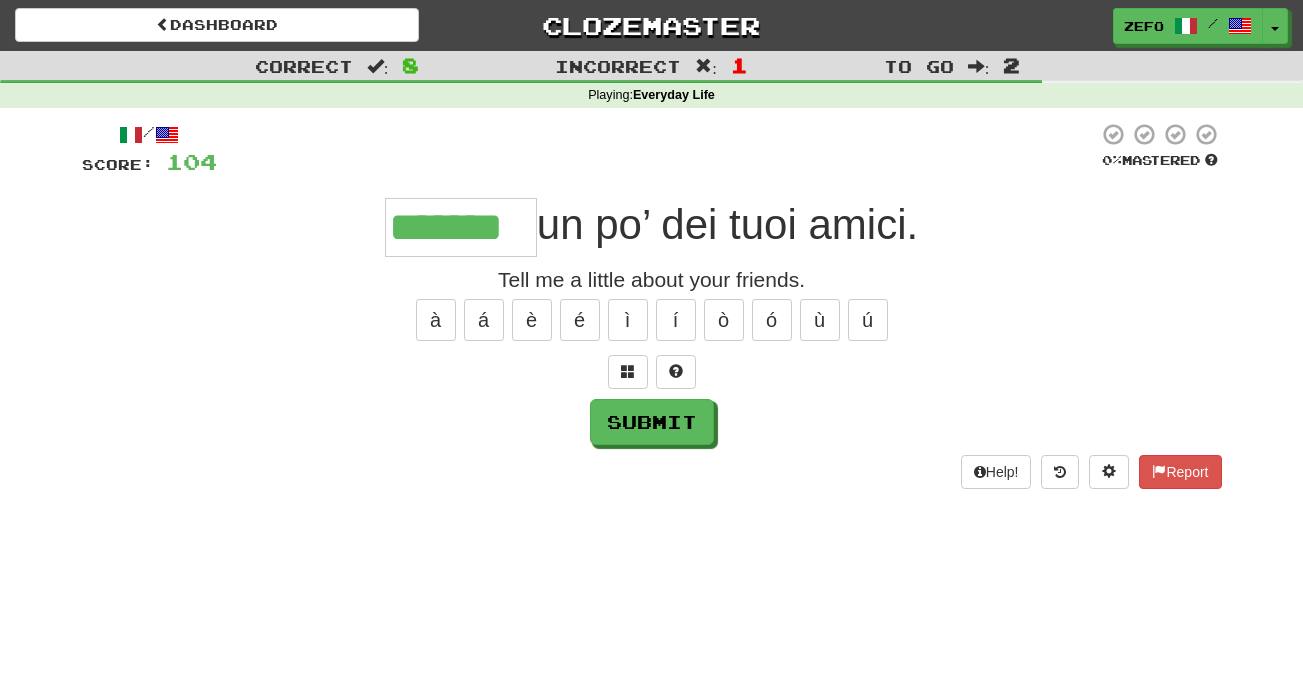 type on "*******" 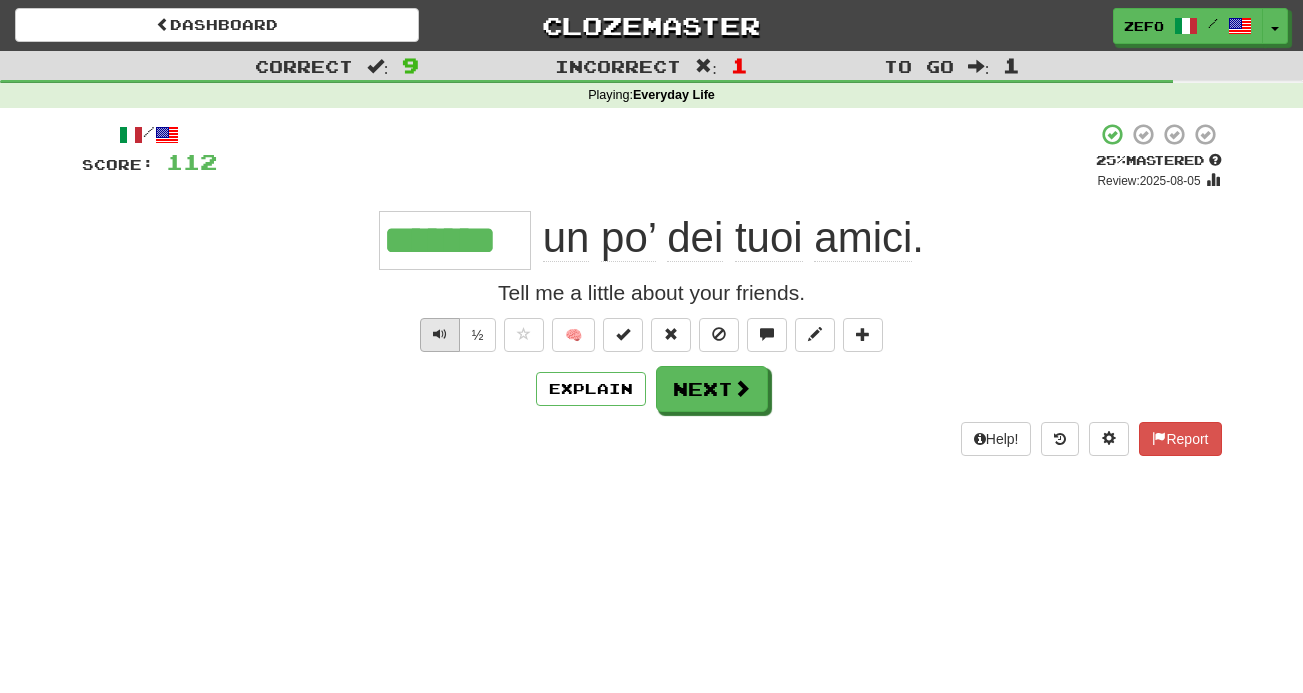 click at bounding box center (440, 334) 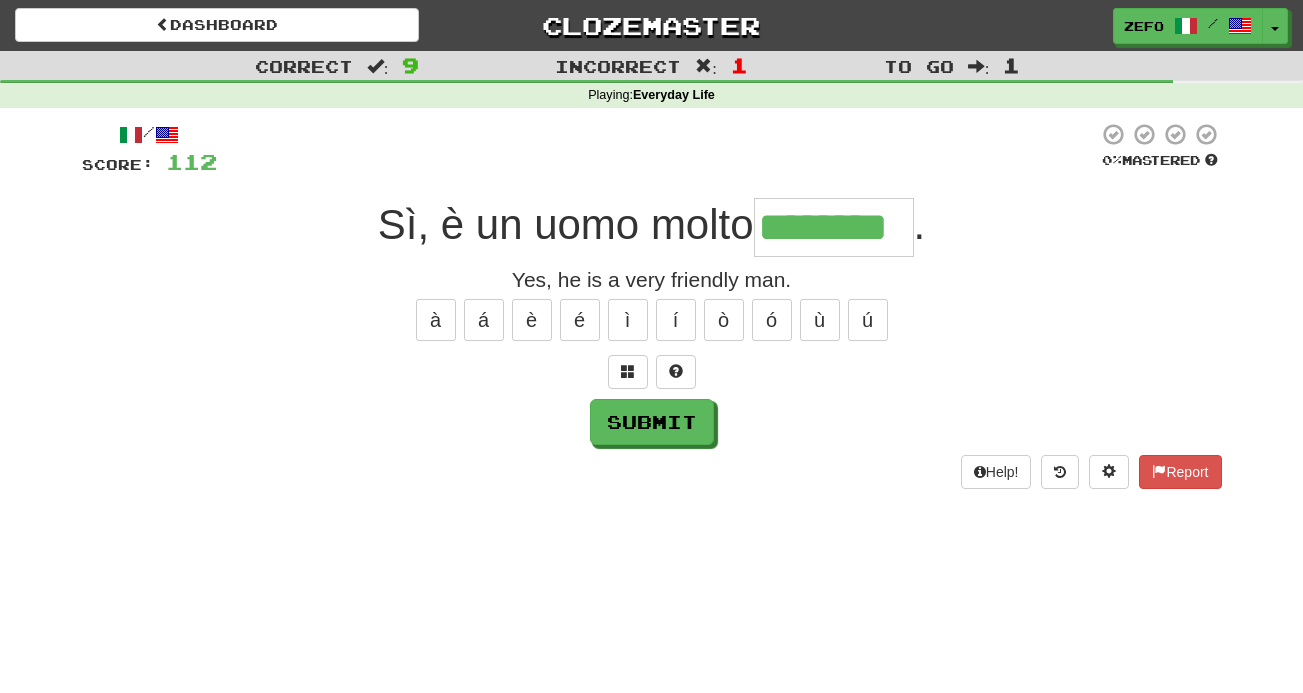 type on "********" 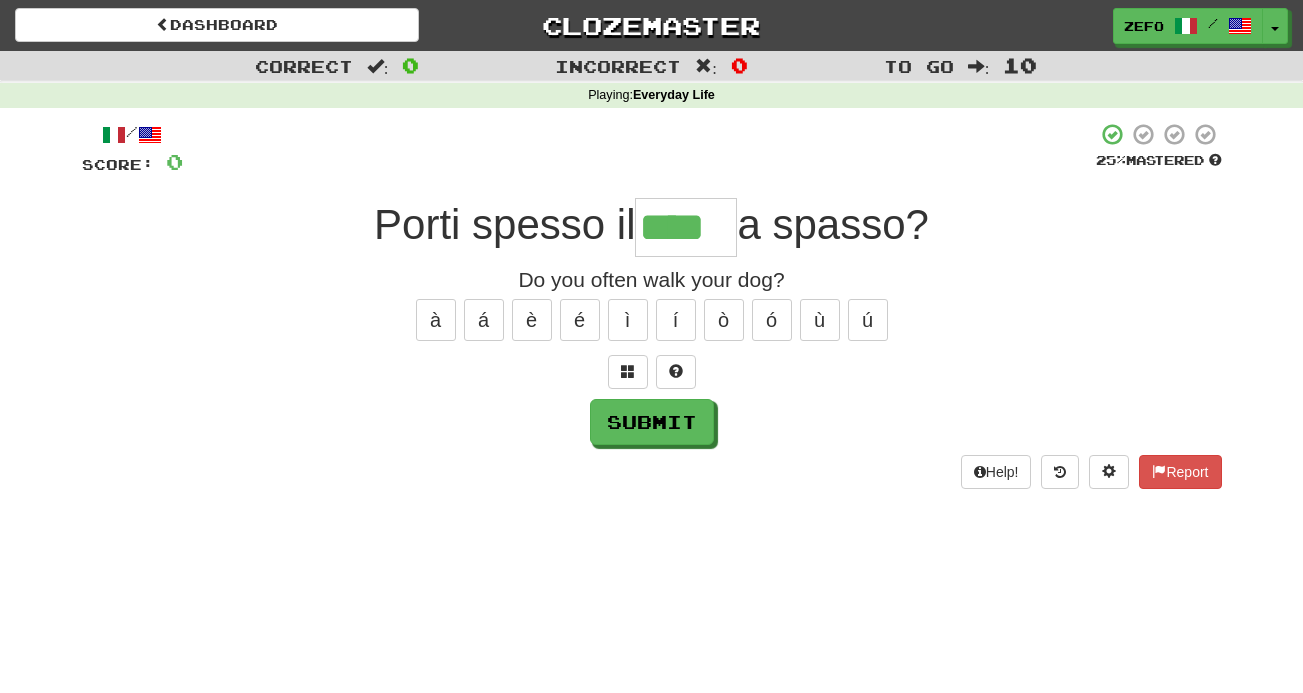 type on "****" 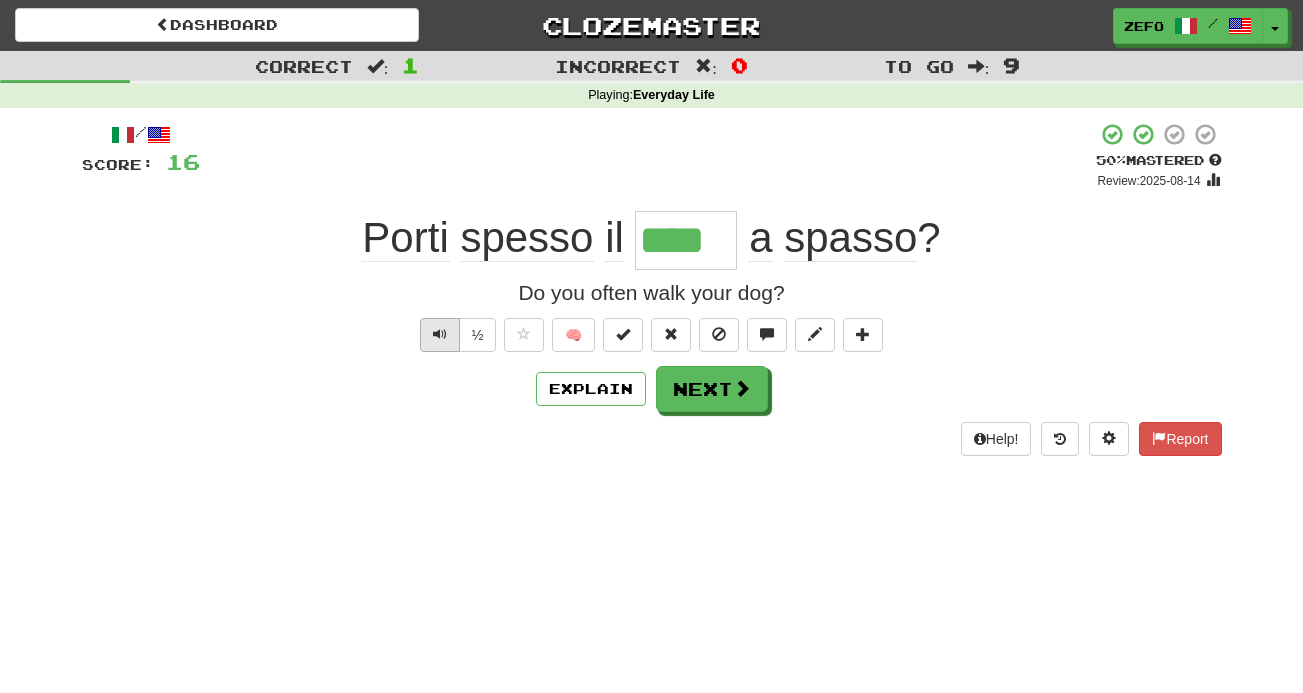 click at bounding box center (440, 334) 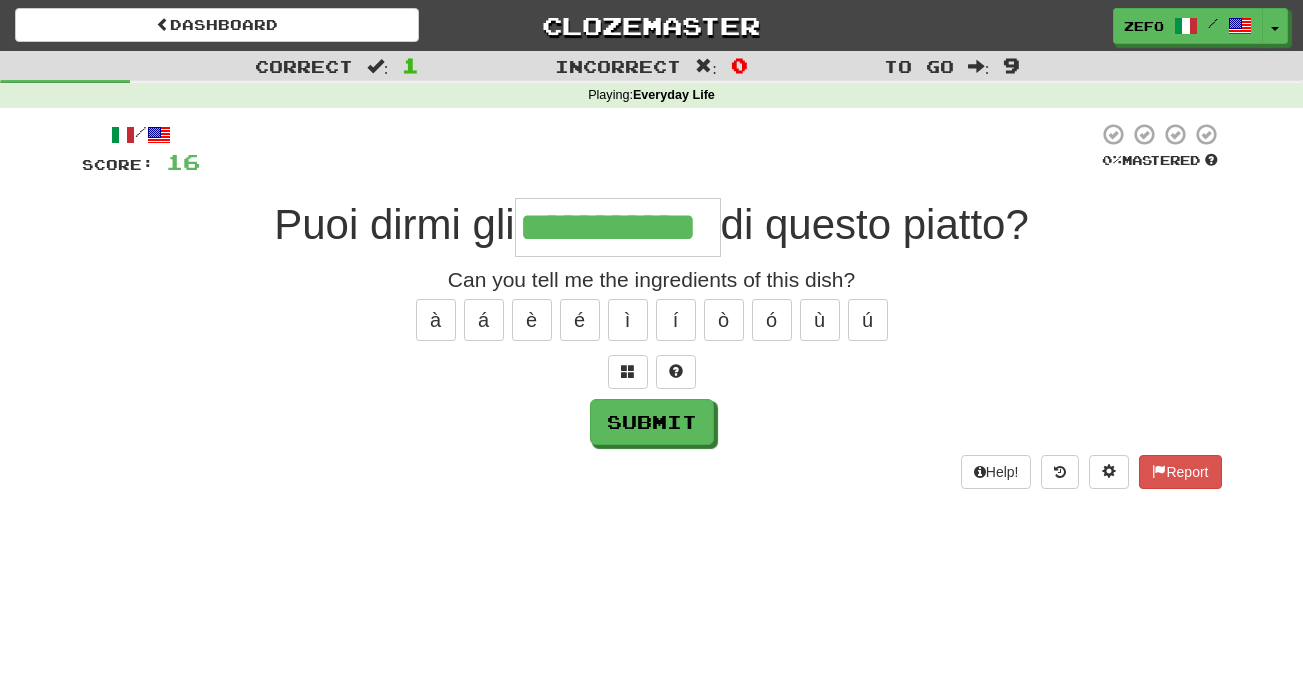 type on "**********" 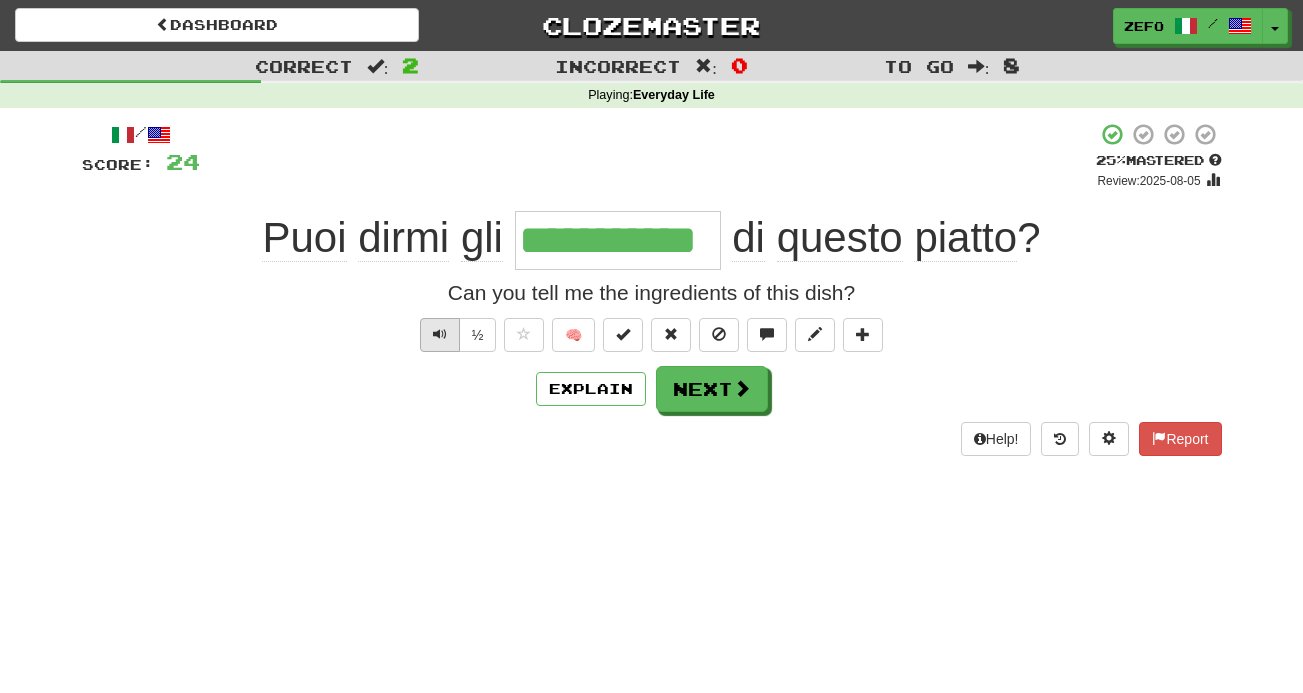click at bounding box center [440, 334] 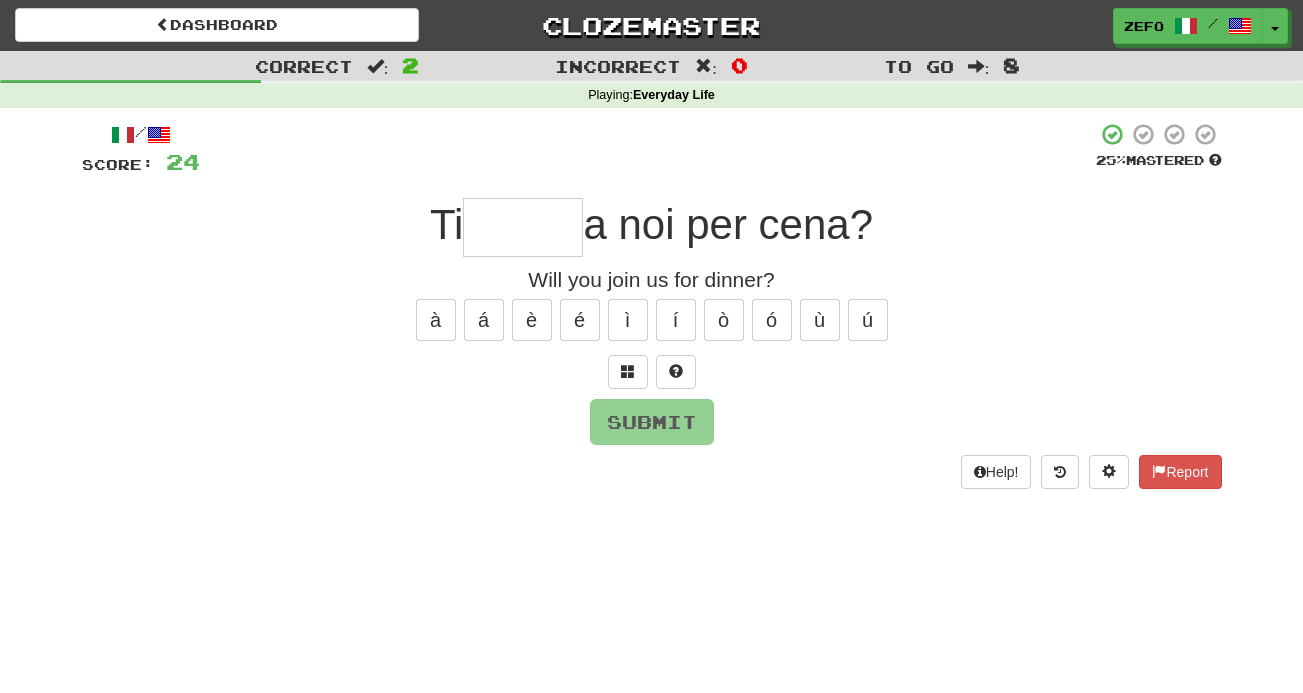 type on "******" 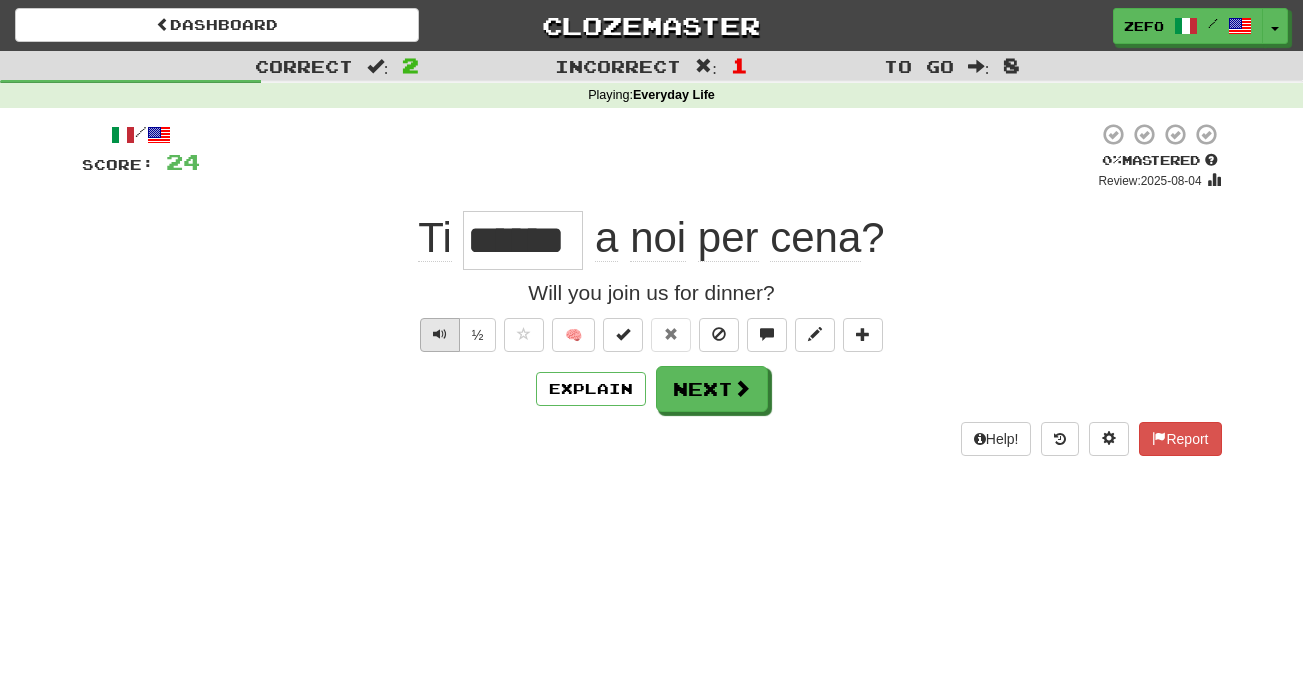 click at bounding box center (440, 334) 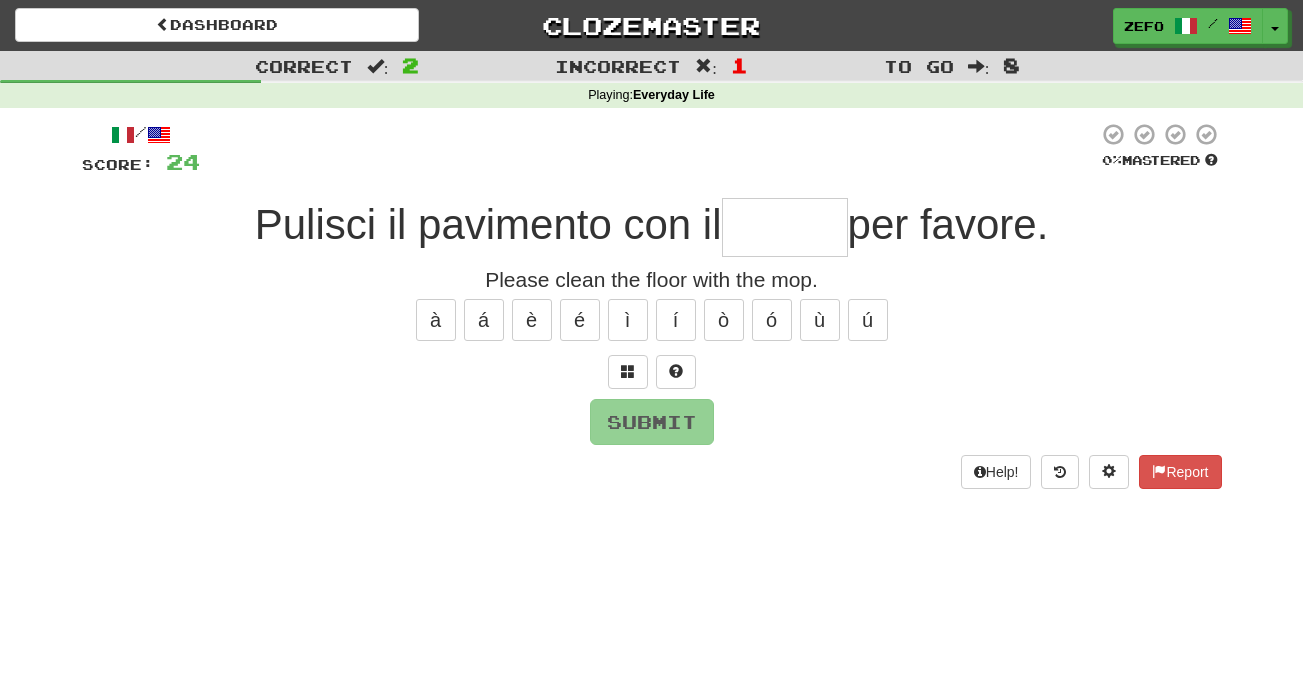 type on "*****" 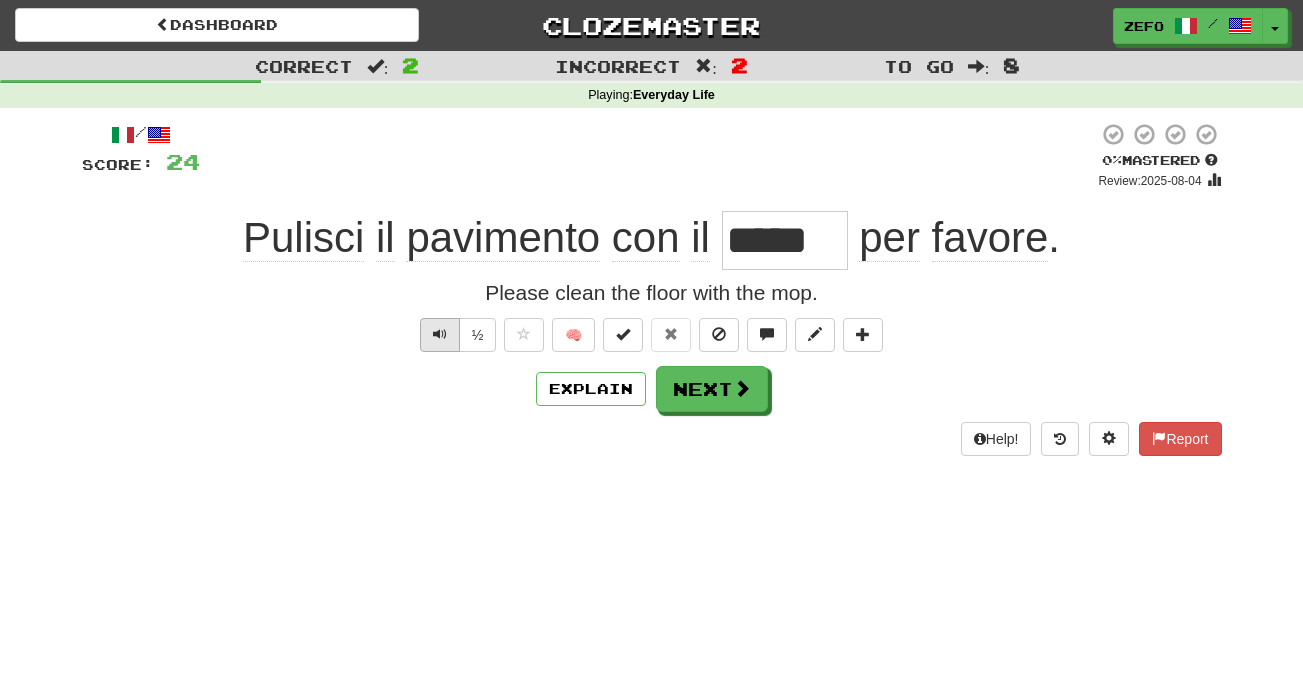click at bounding box center (440, 334) 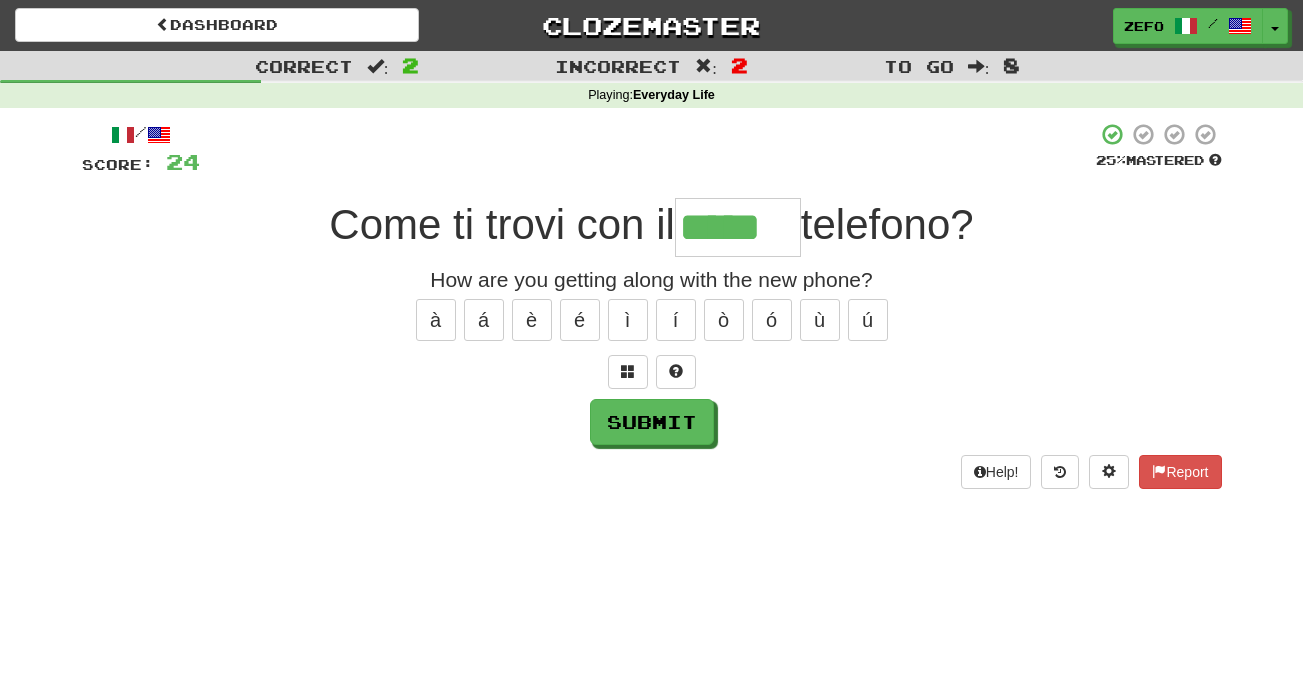 type on "*****" 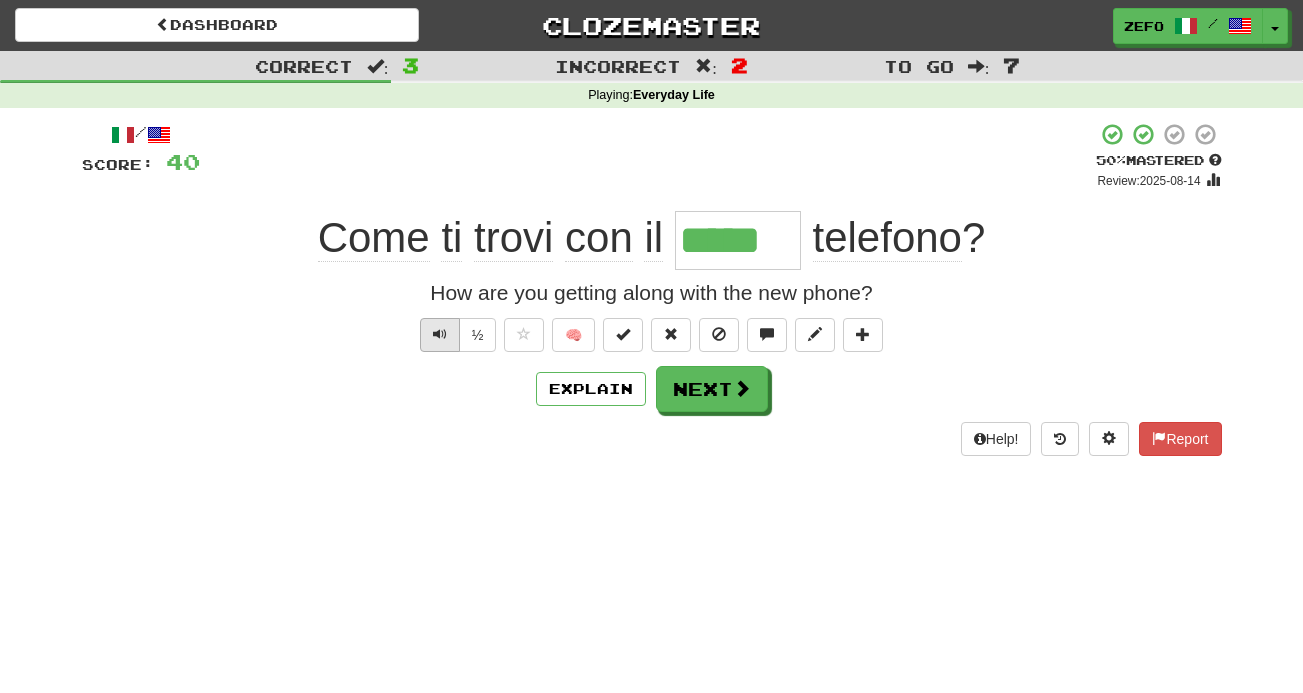 click at bounding box center [440, 335] 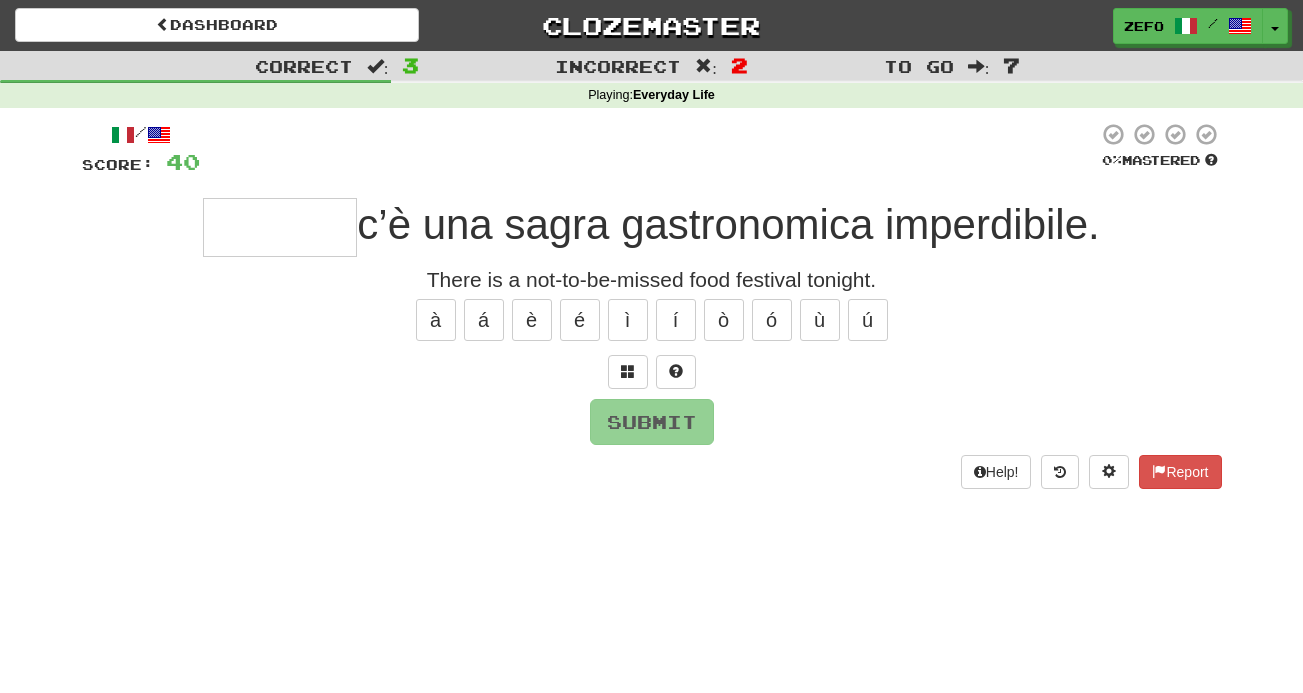 type on "*******" 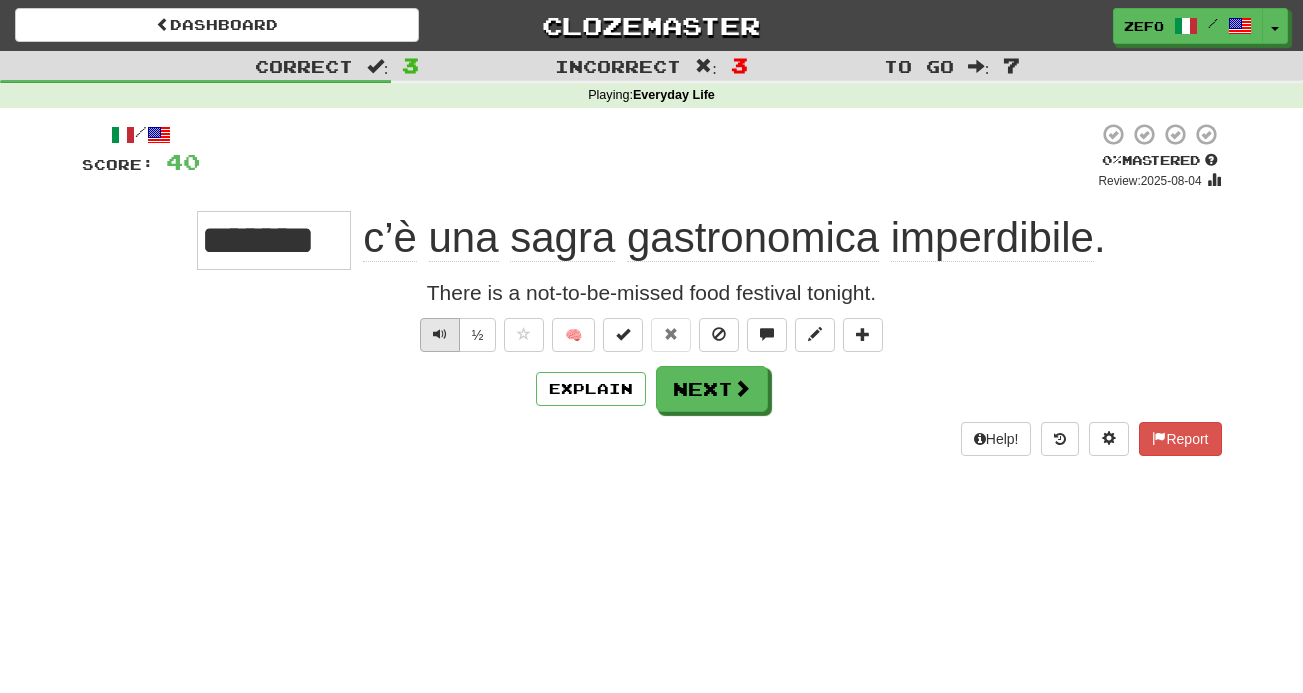 click at bounding box center [440, 334] 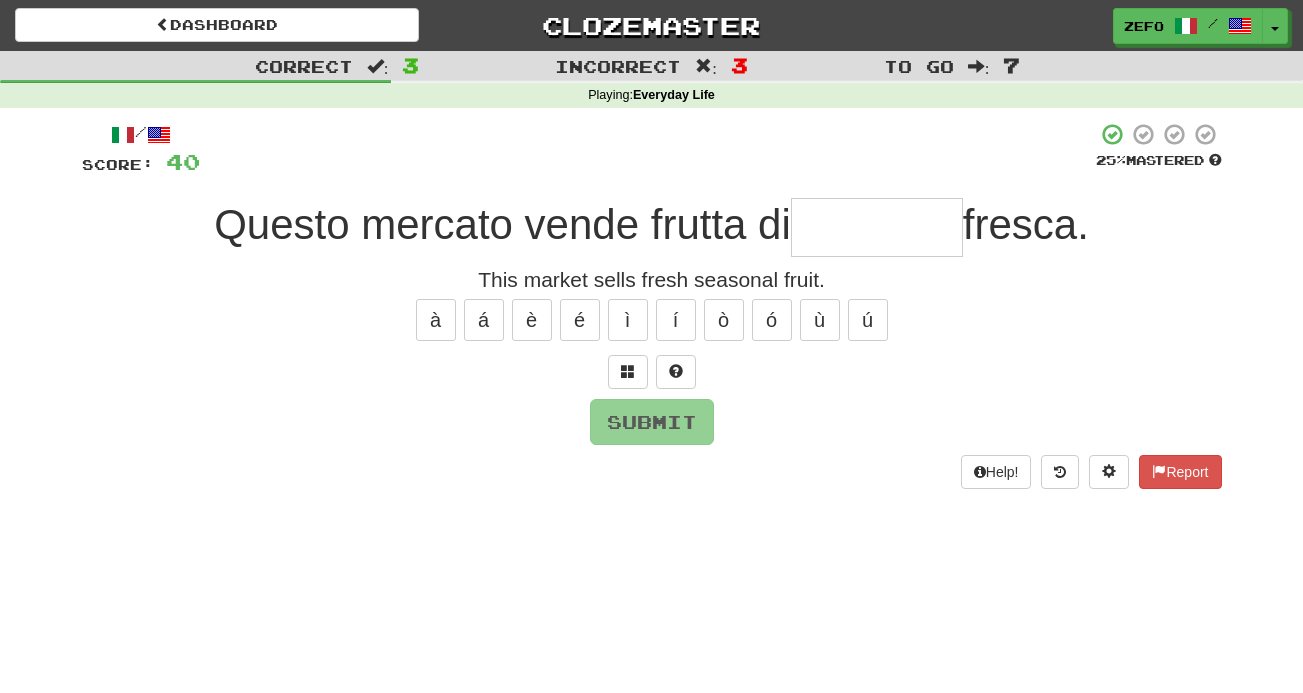 type on "*" 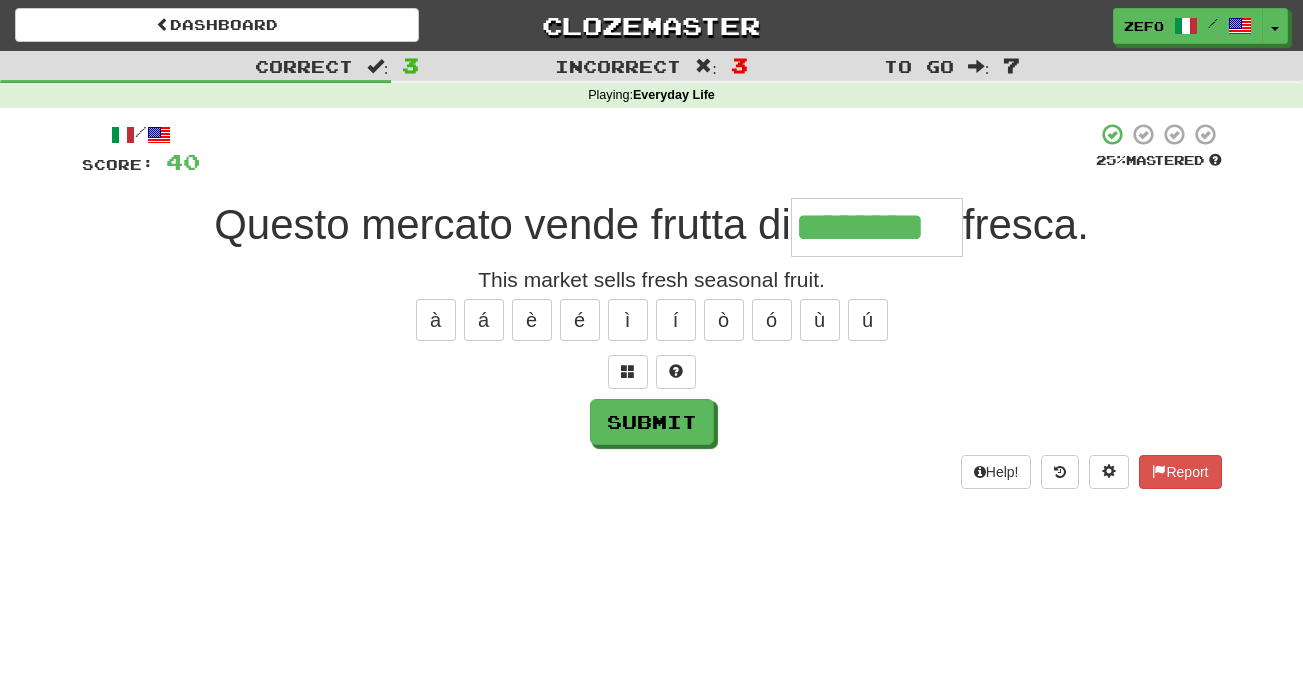 type on "********" 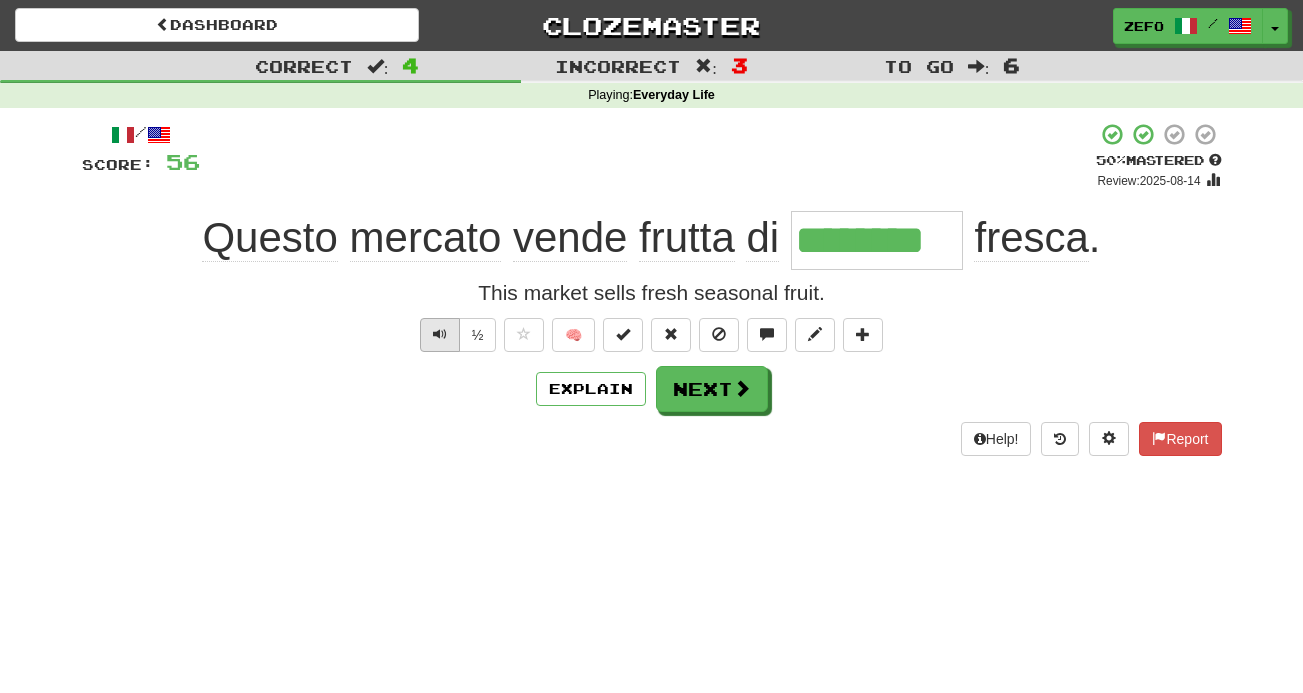 click at bounding box center [440, 334] 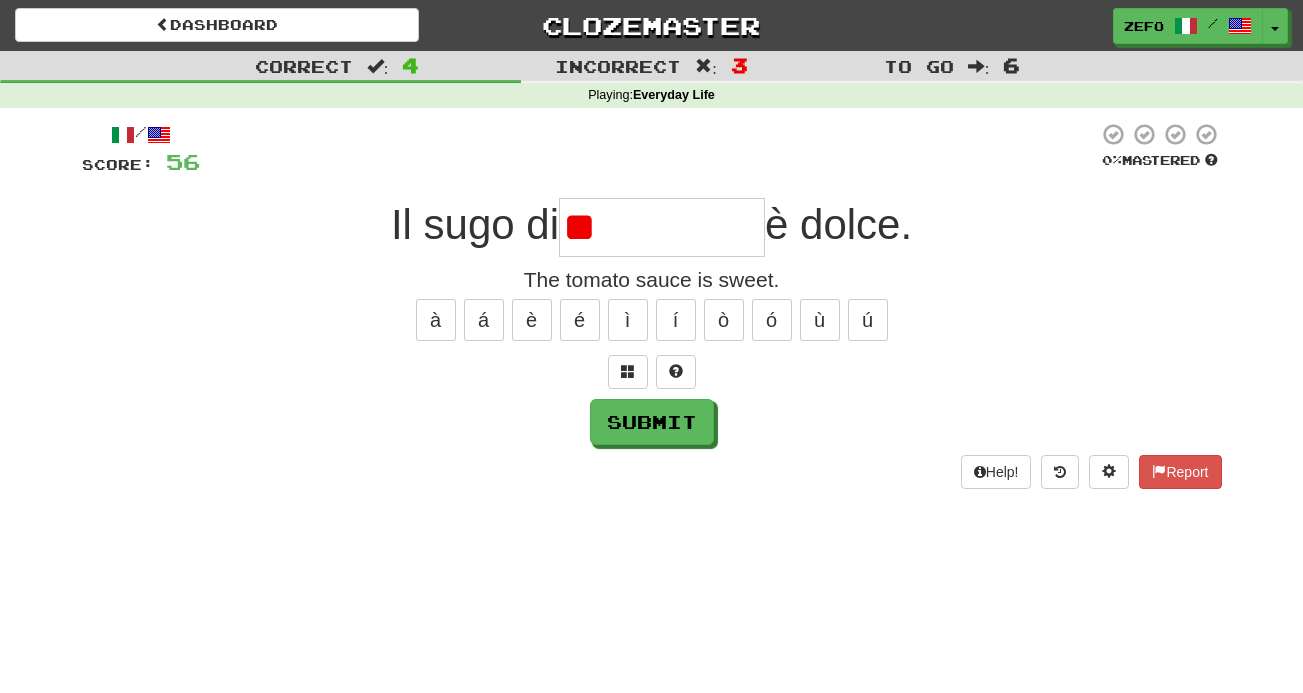 type on "*" 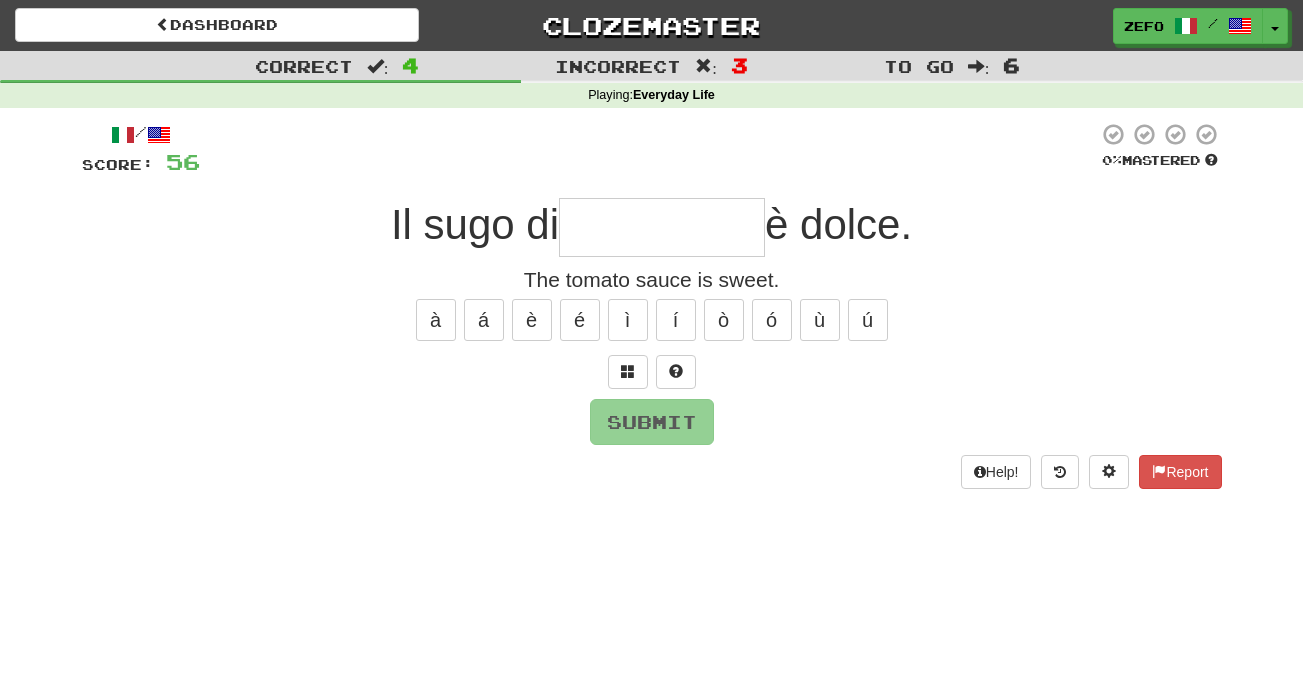 type on "********" 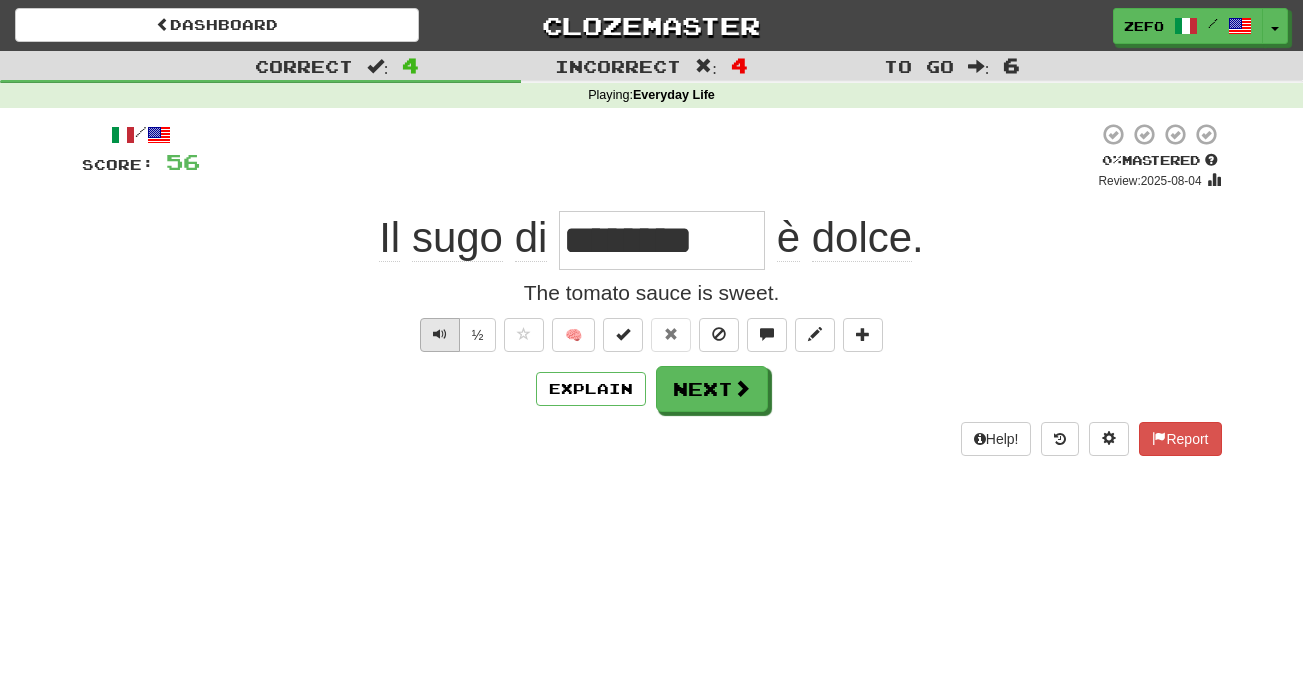 click at bounding box center [440, 334] 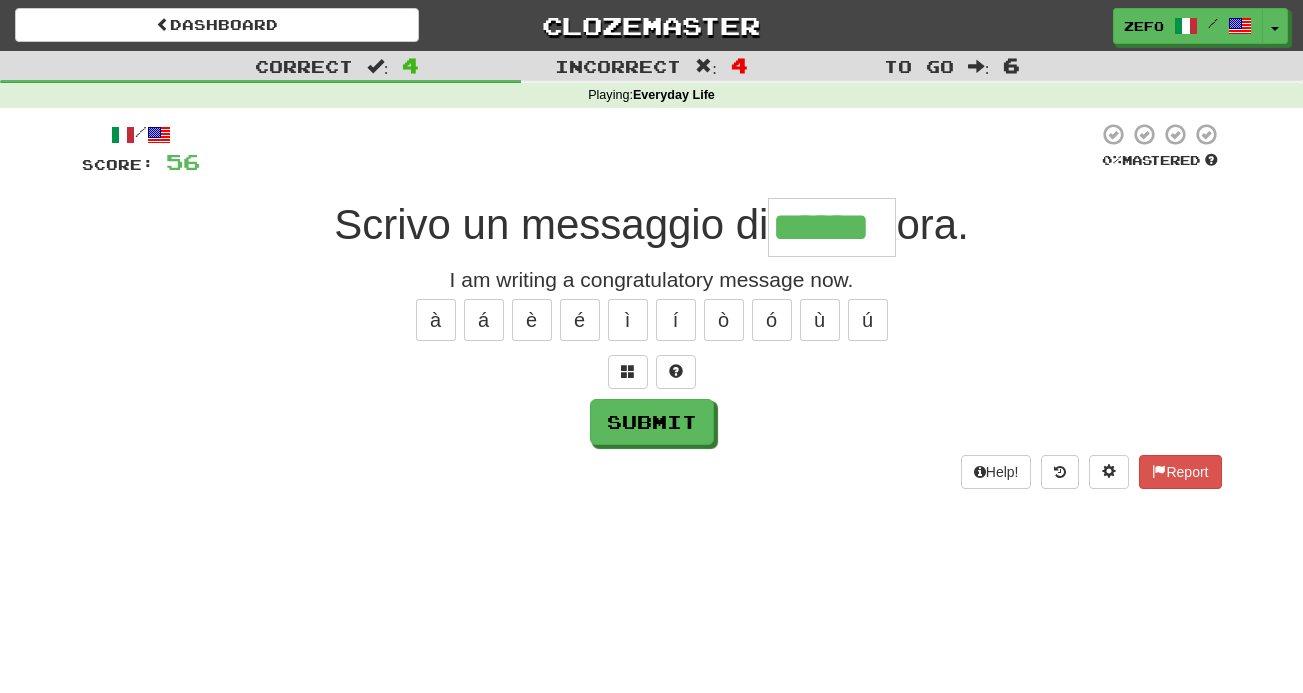 type on "******" 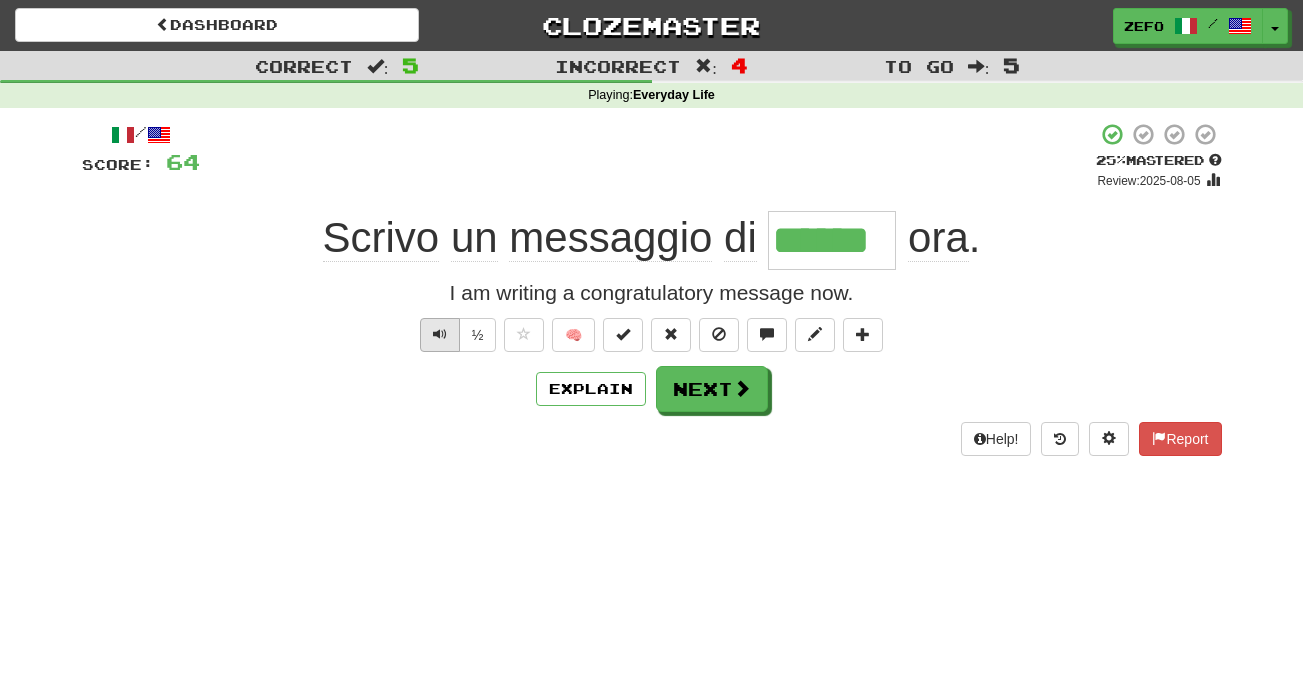 click at bounding box center (440, 335) 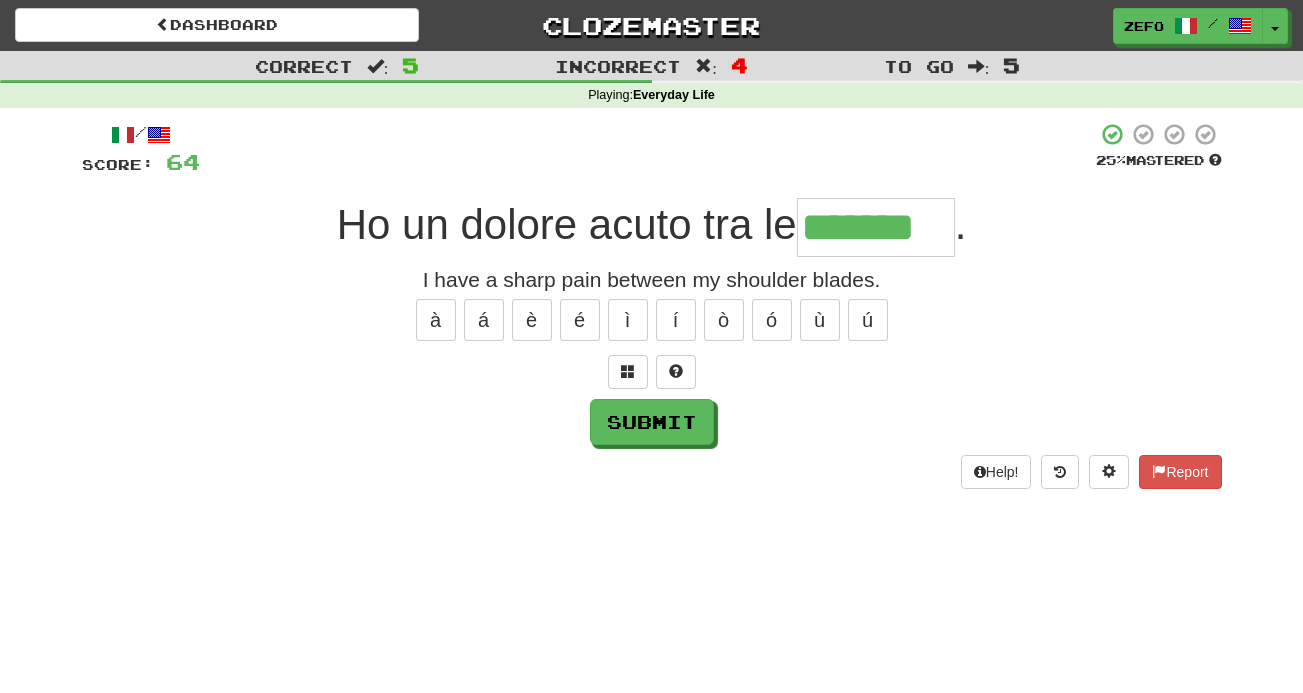 type on "*******" 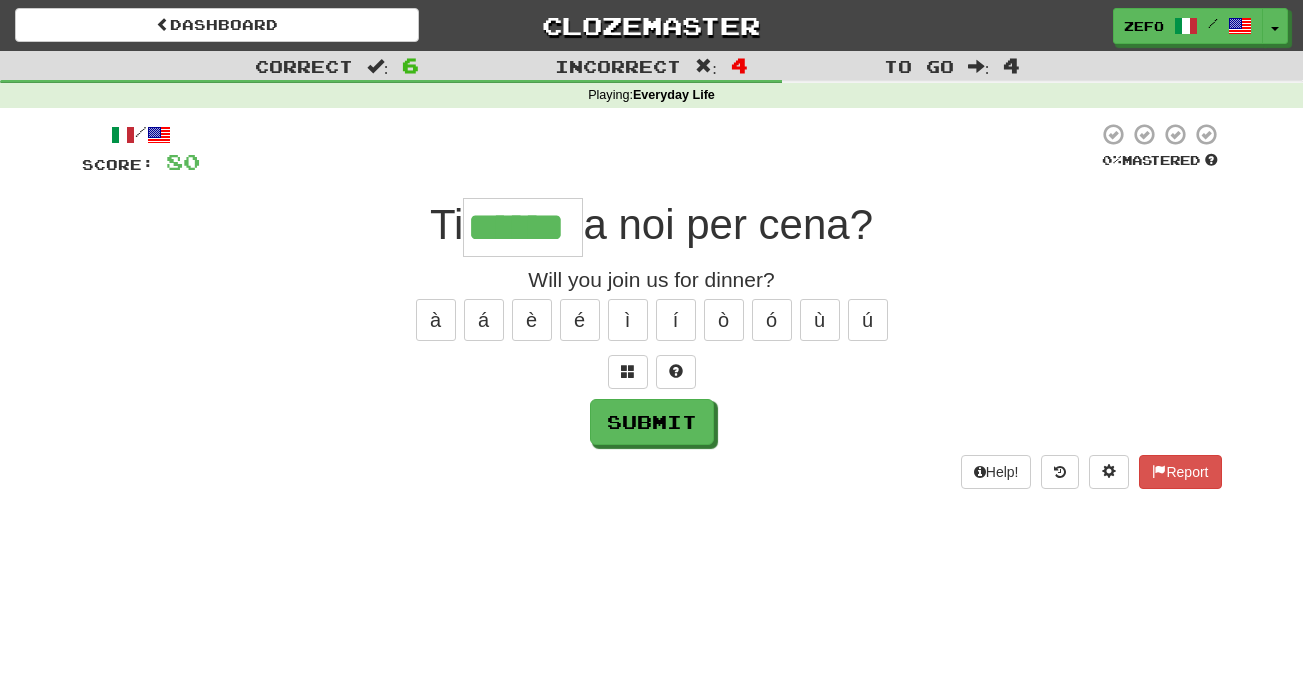 type on "******" 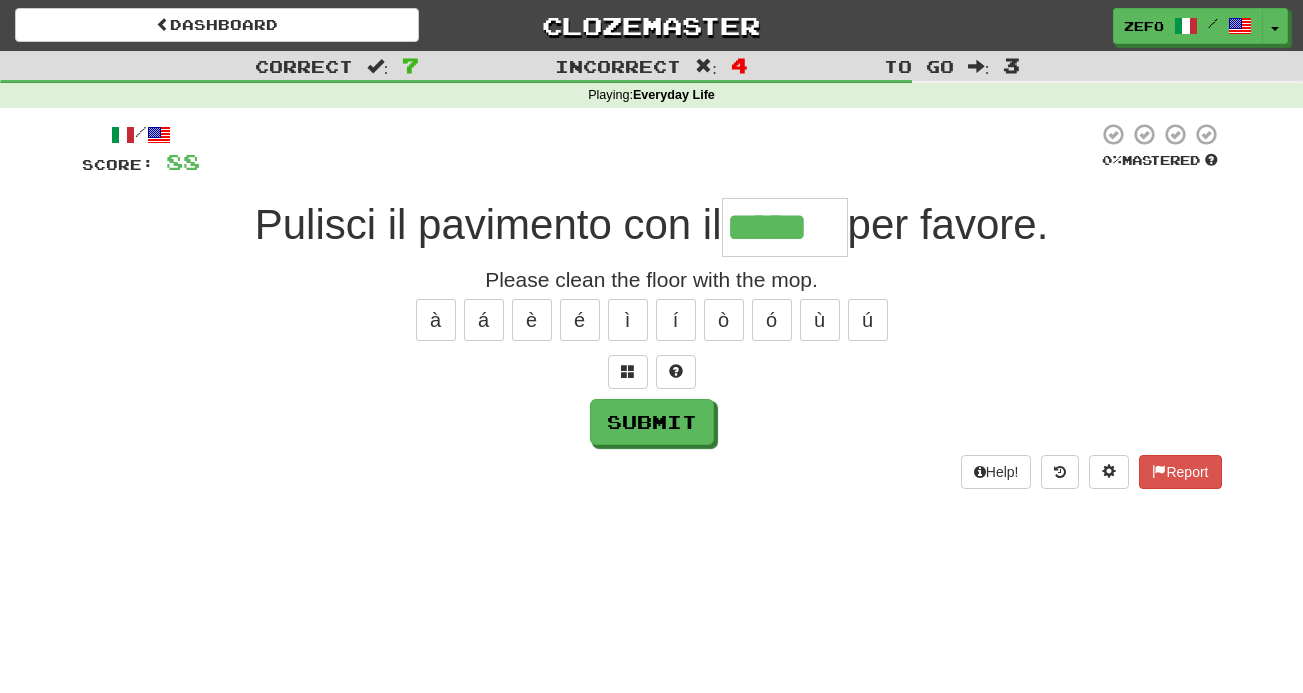 type on "*****" 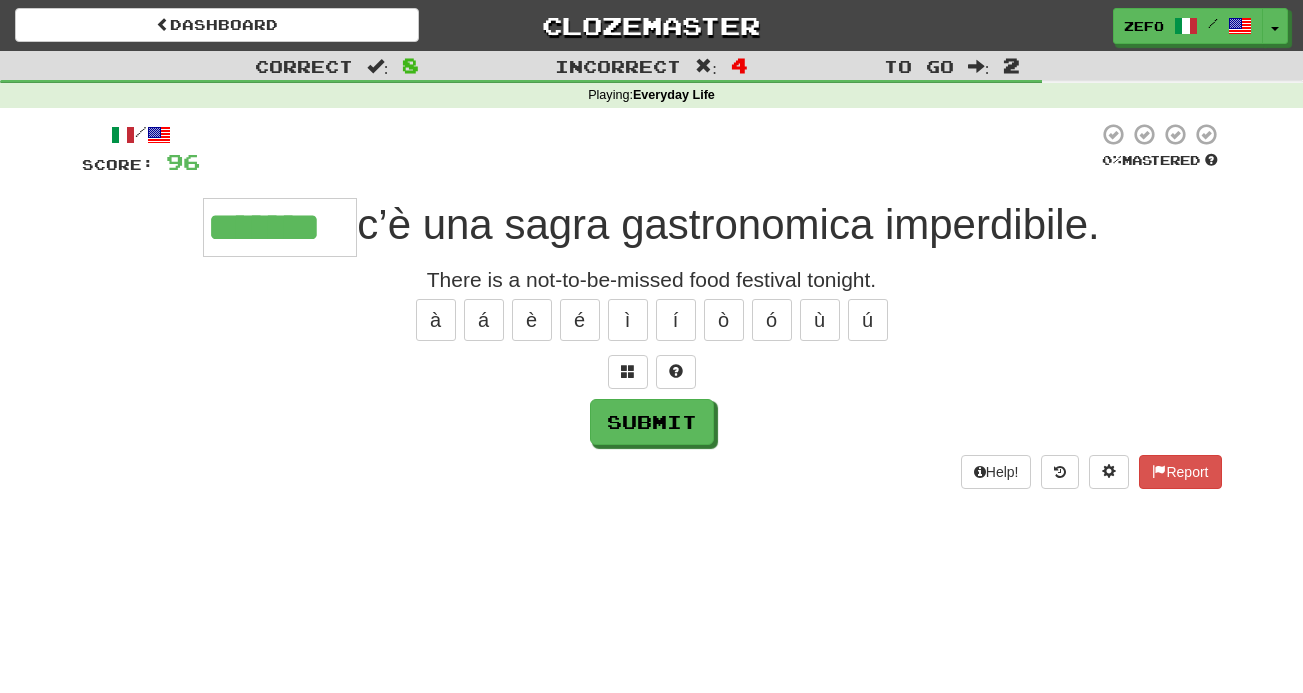 type on "*******" 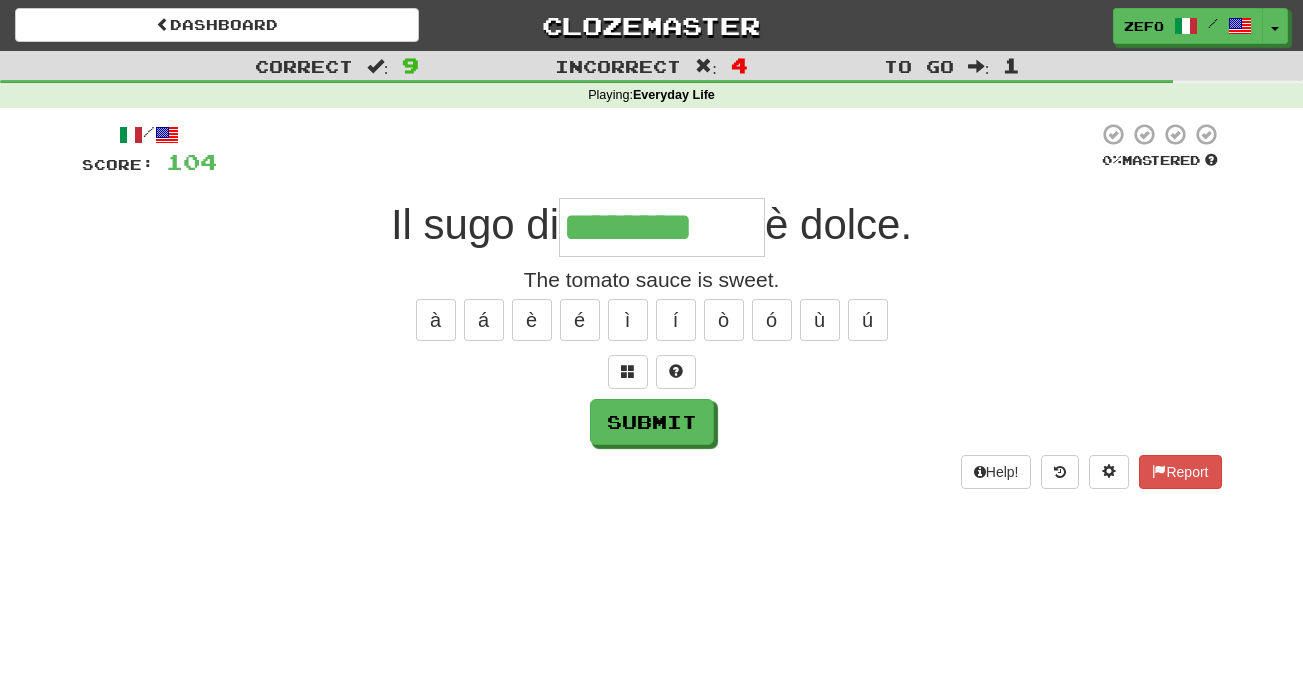 type on "********" 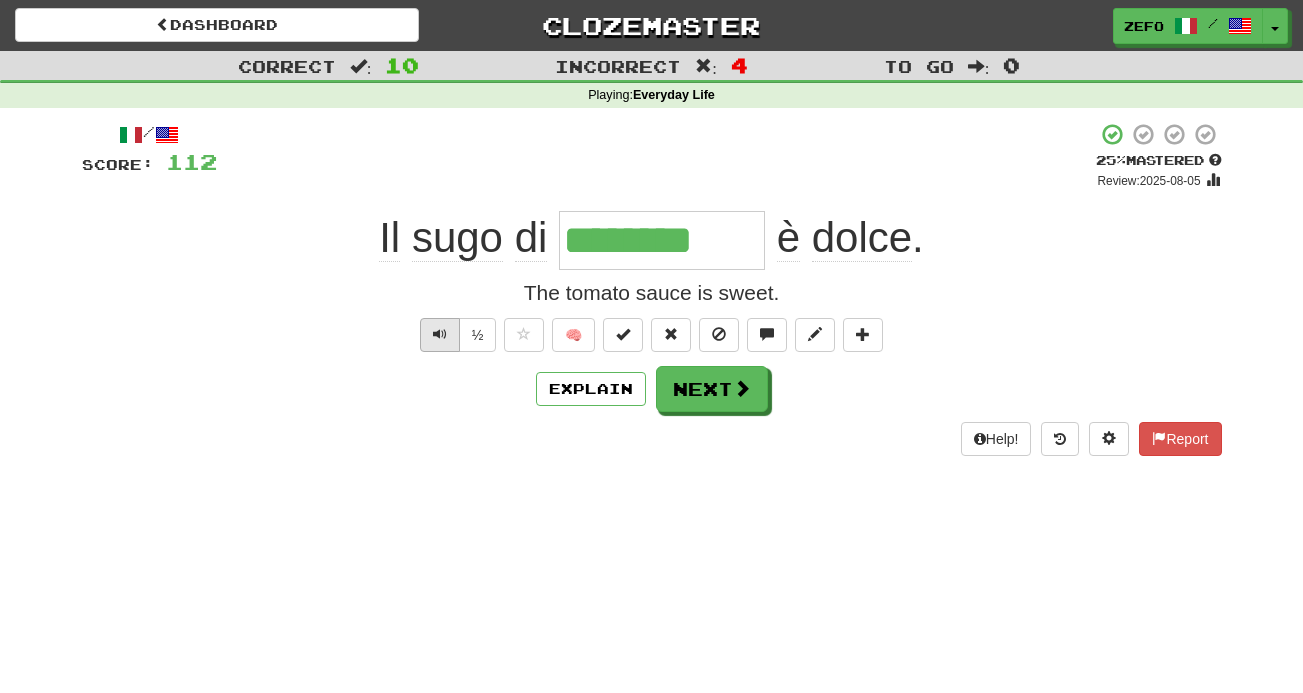 click at bounding box center [440, 334] 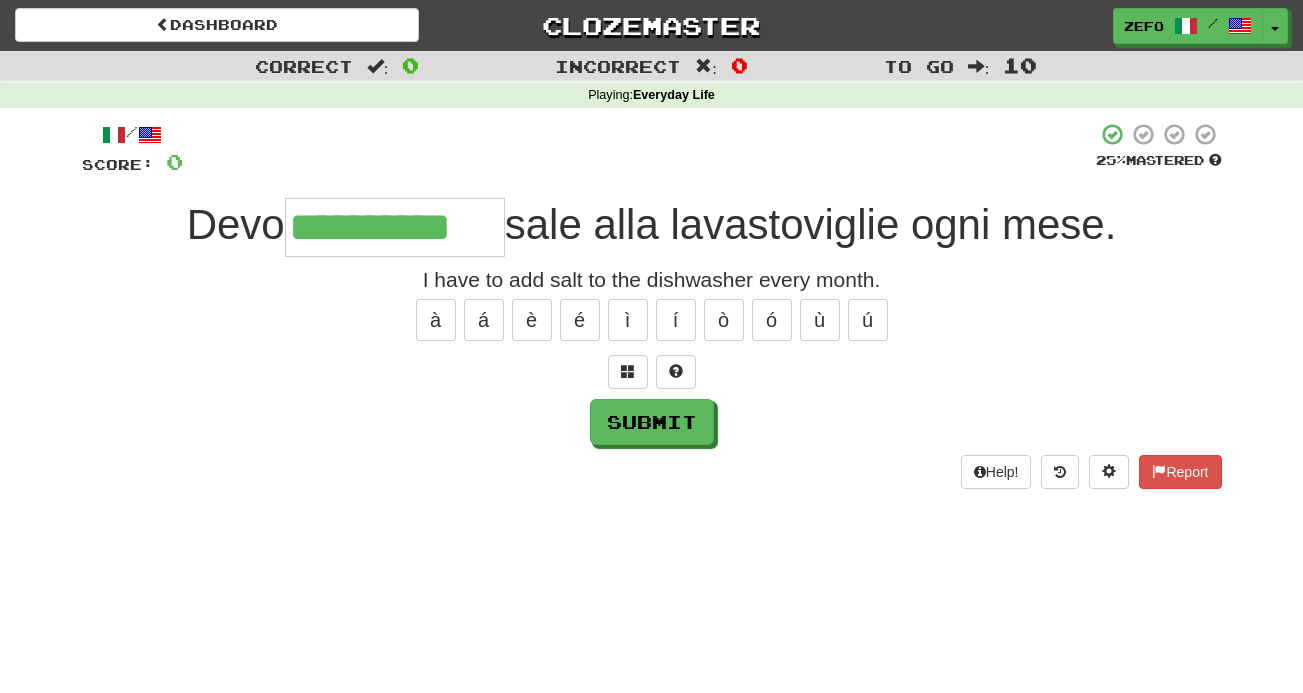 type on "**********" 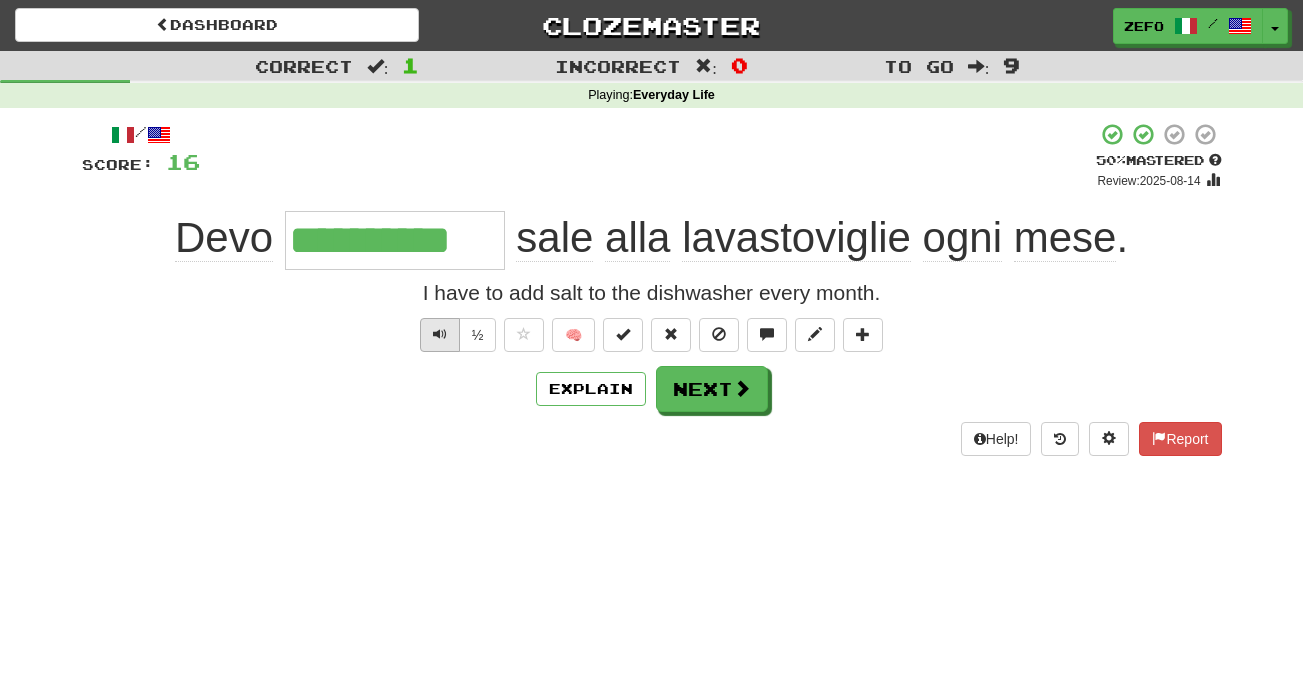 click at bounding box center (440, 334) 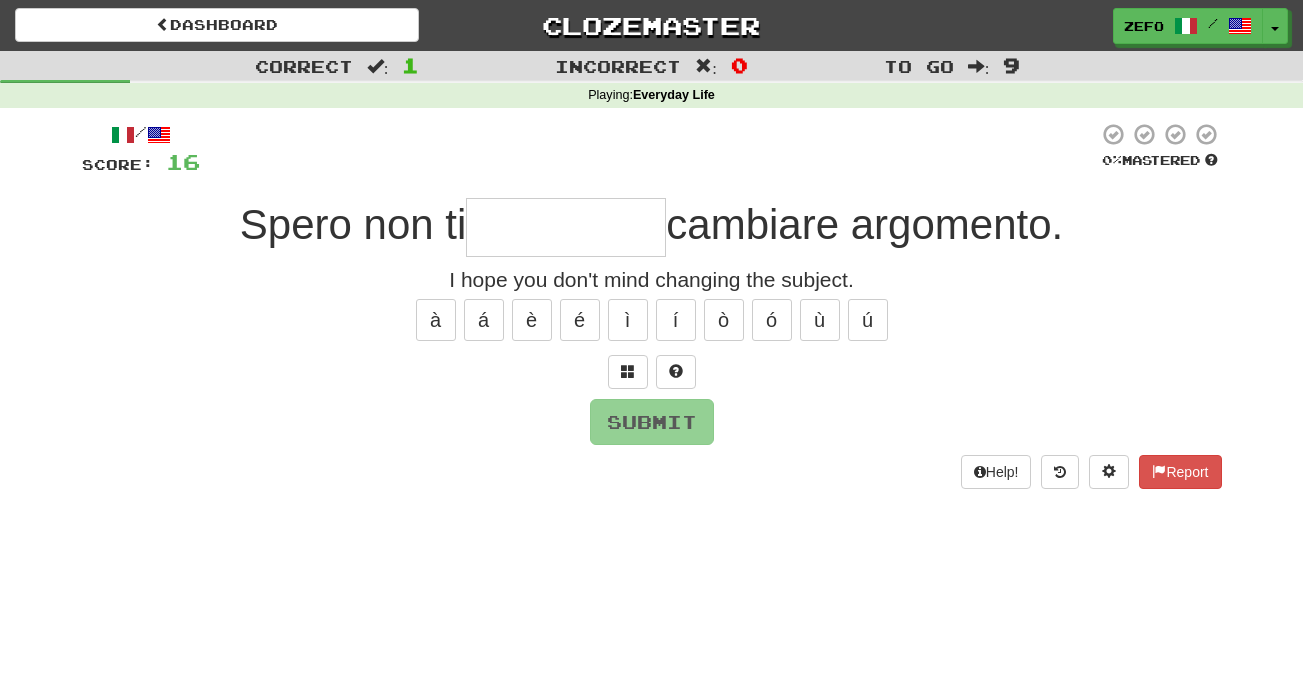 type on "**********" 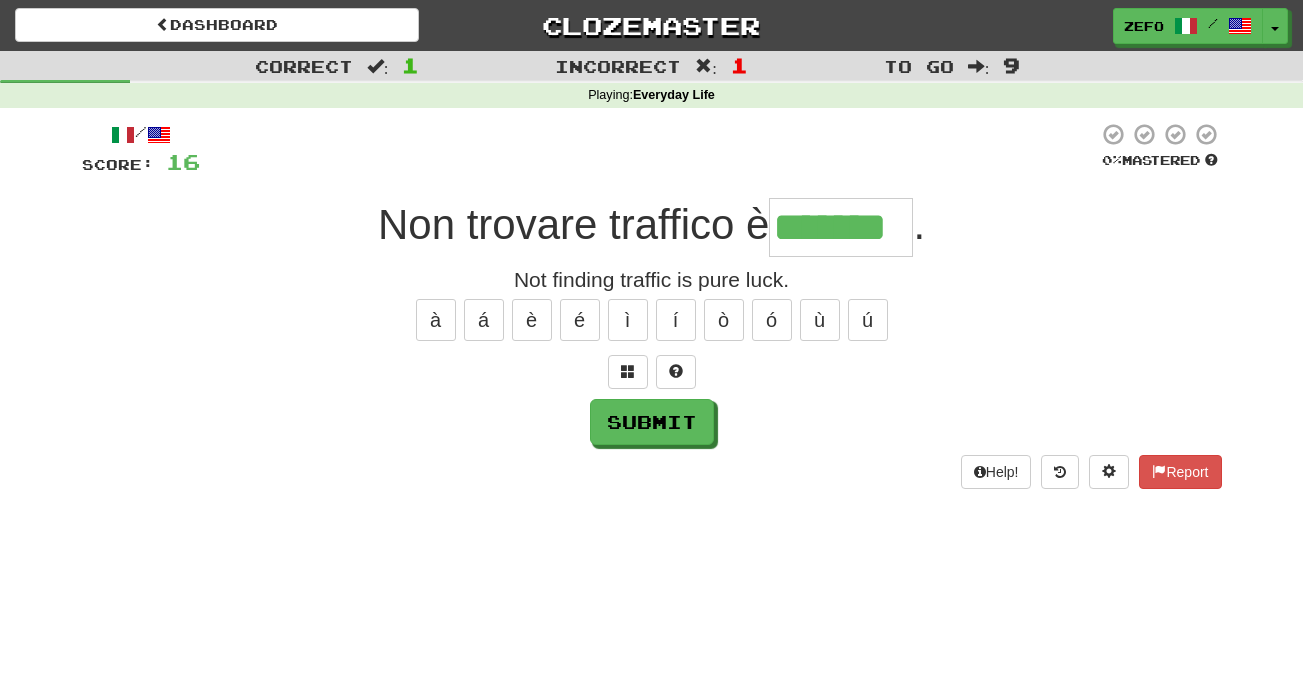 type on "*******" 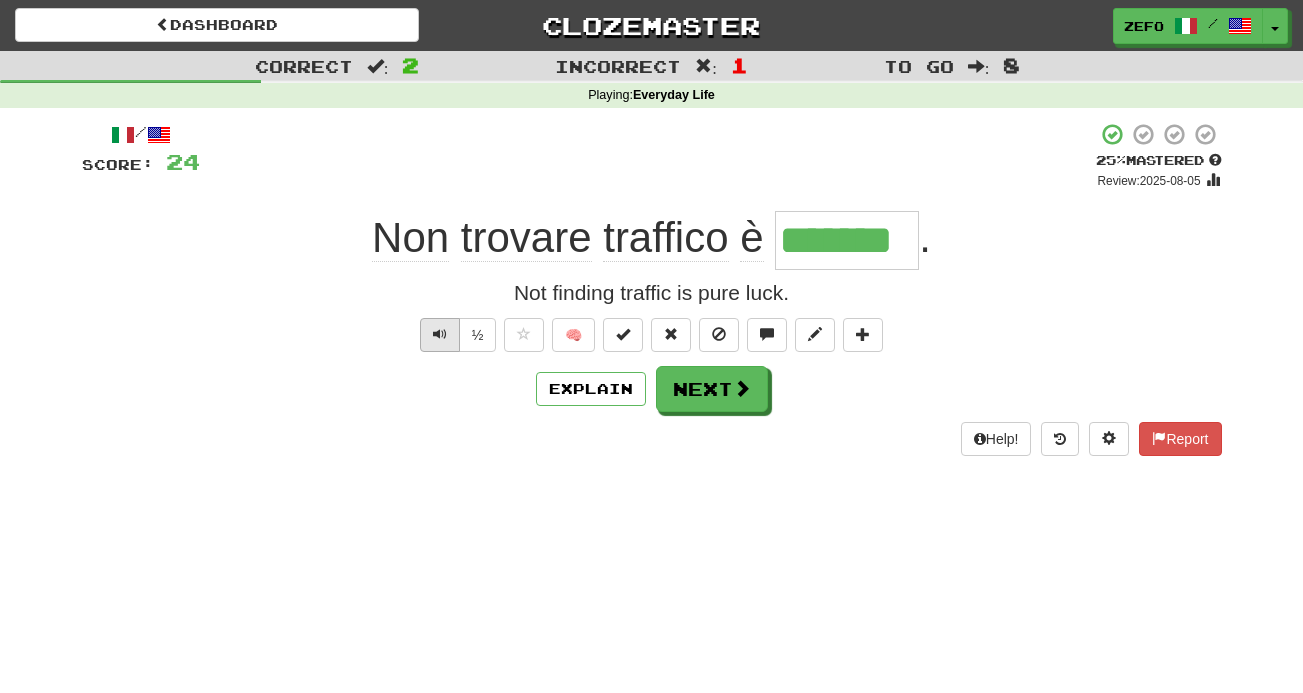 click at bounding box center [440, 335] 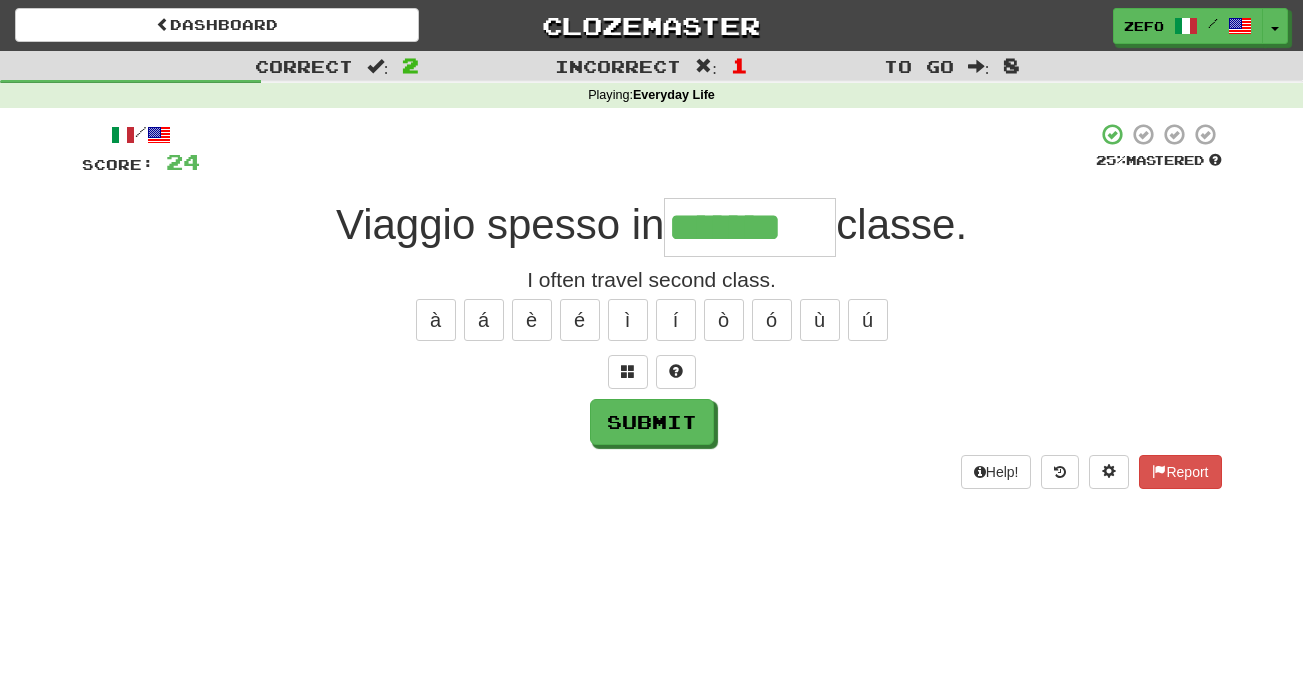 type on "*******" 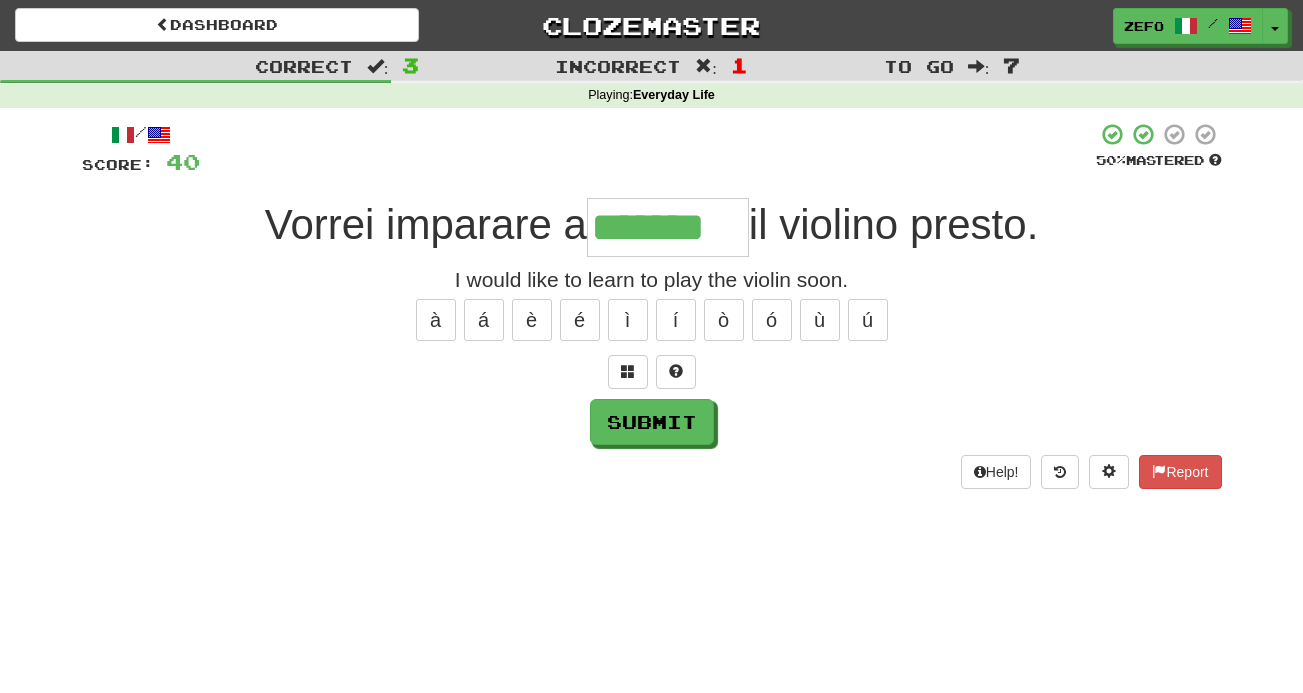 type on "*******" 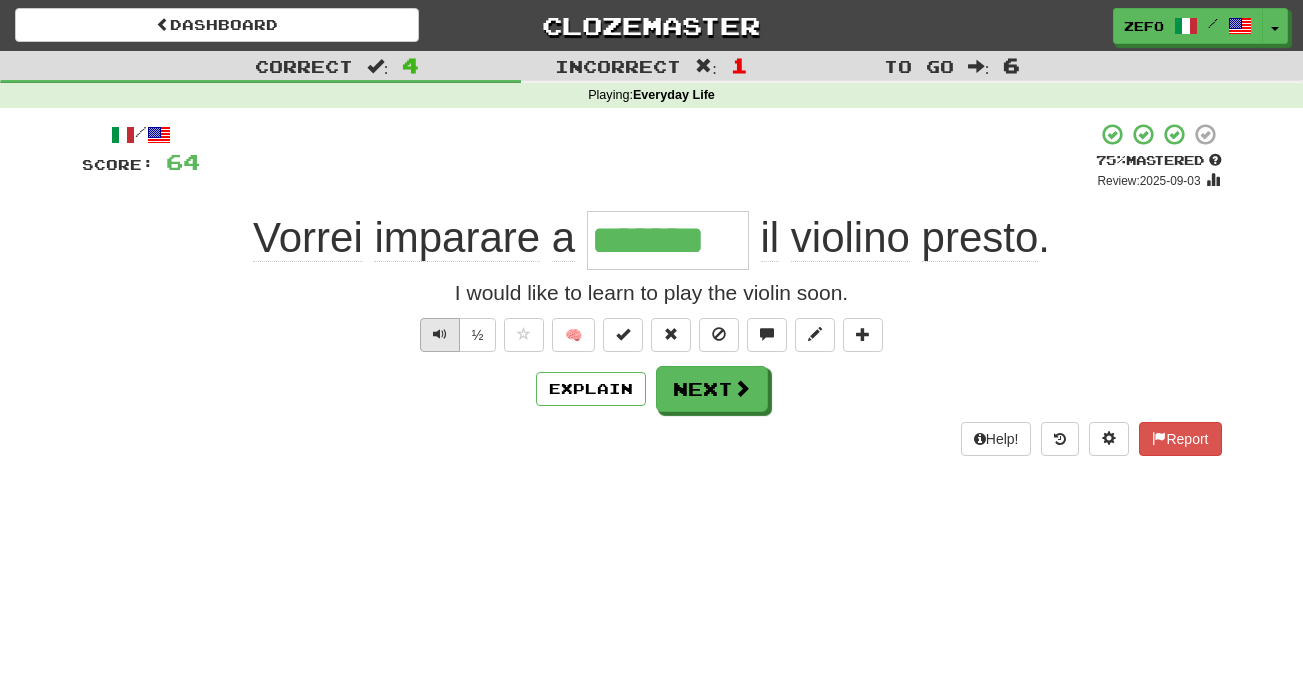 click at bounding box center (440, 335) 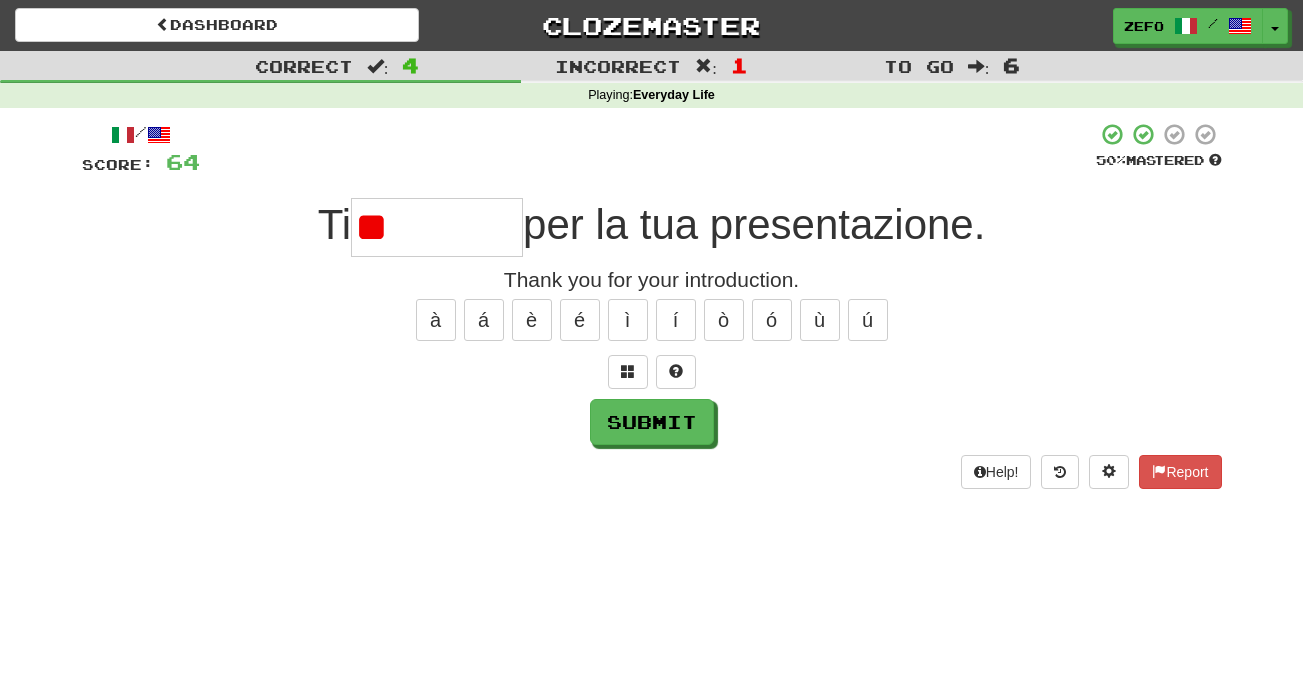 type on "*" 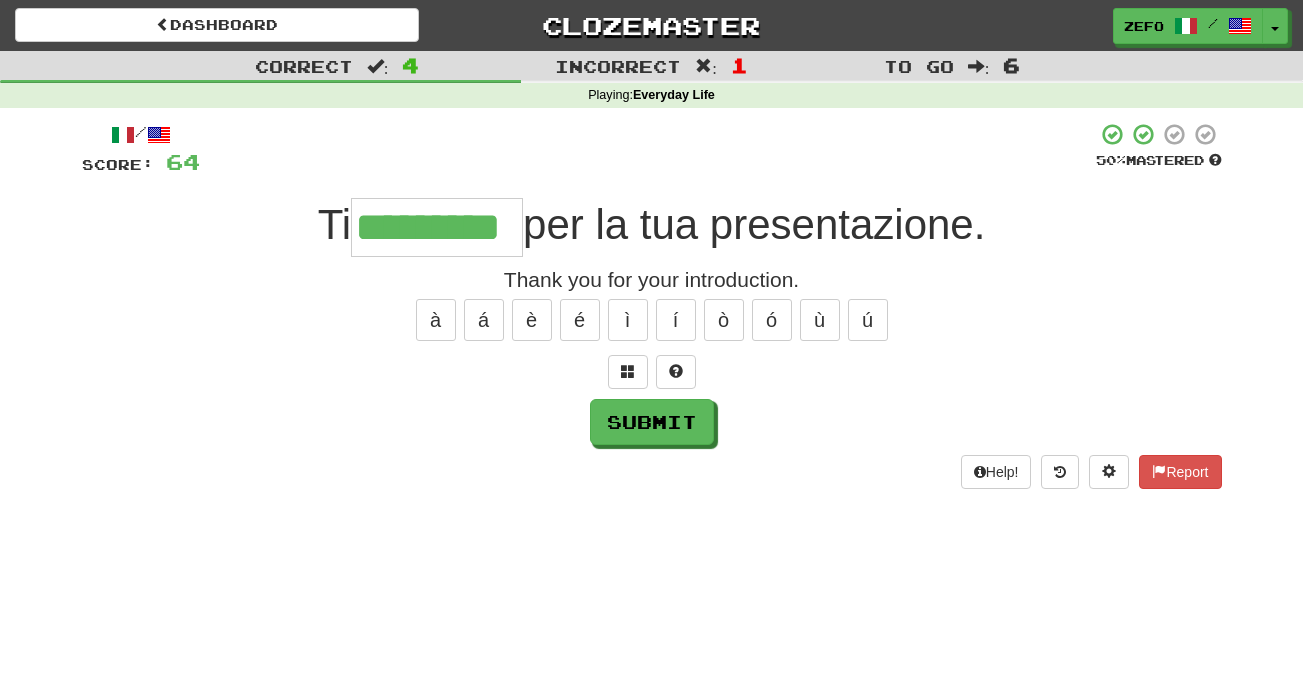 type on "*********" 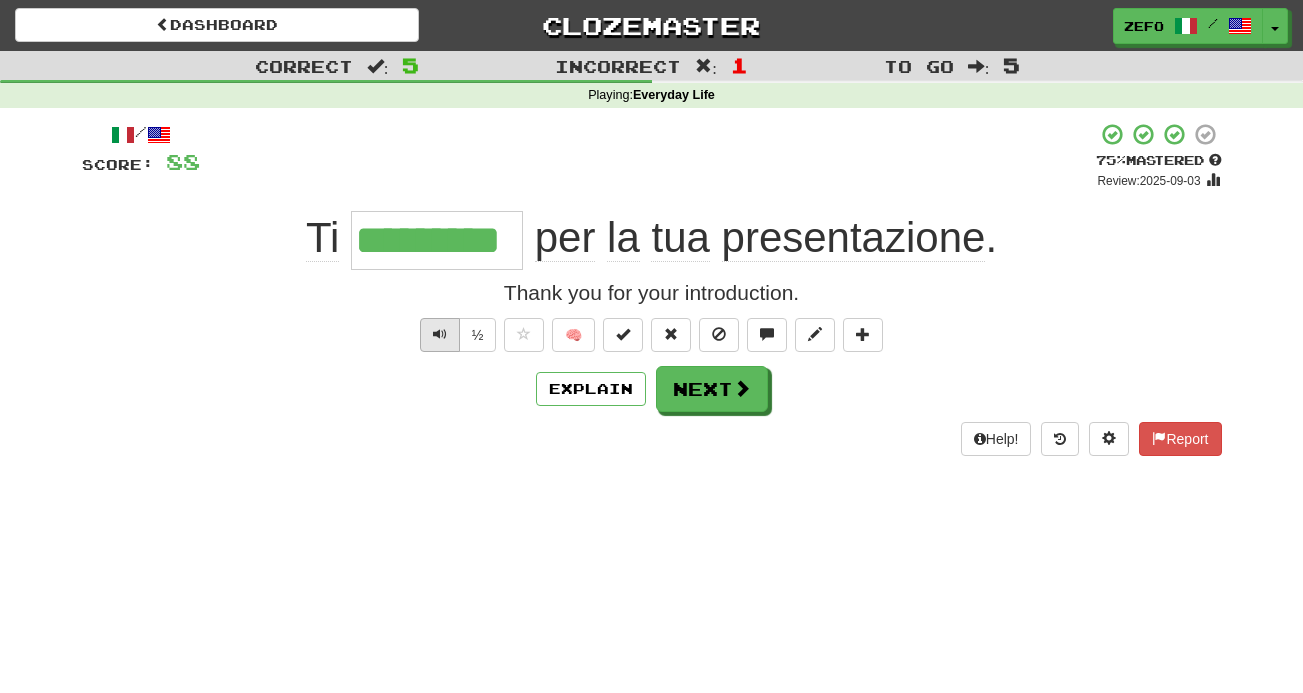 click at bounding box center (440, 335) 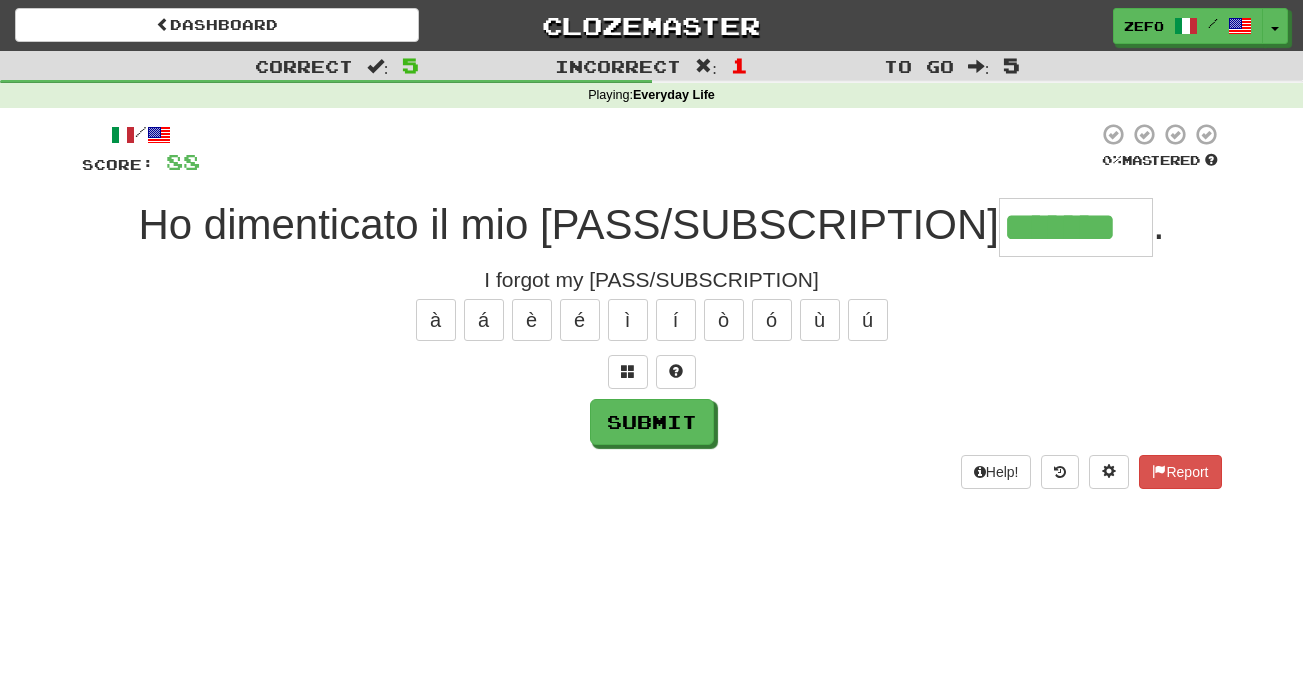 type on "*******" 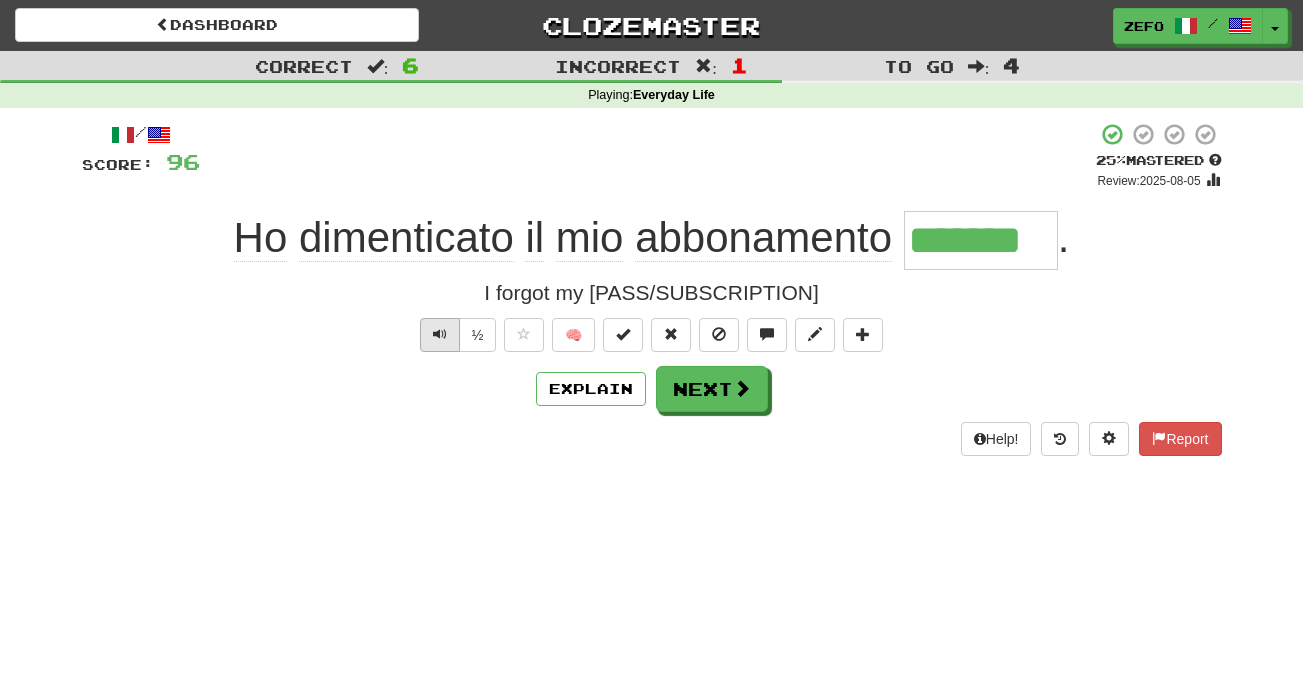 click at bounding box center (440, 334) 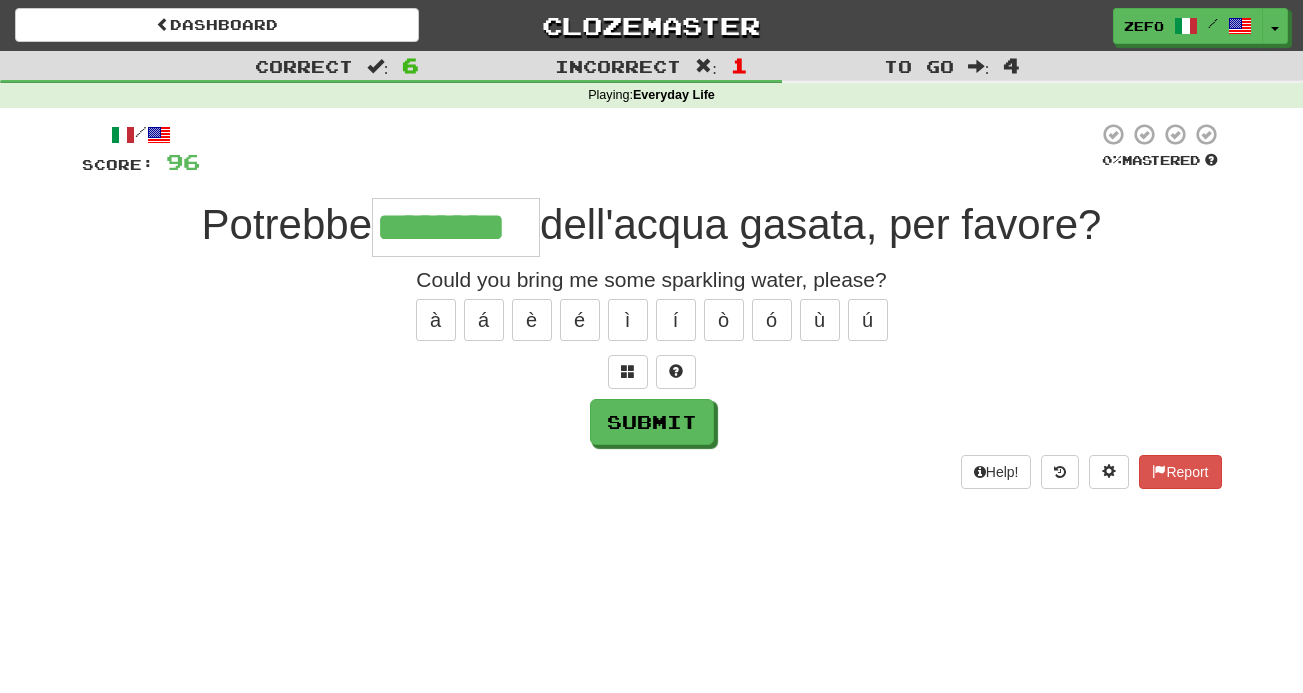type on "********" 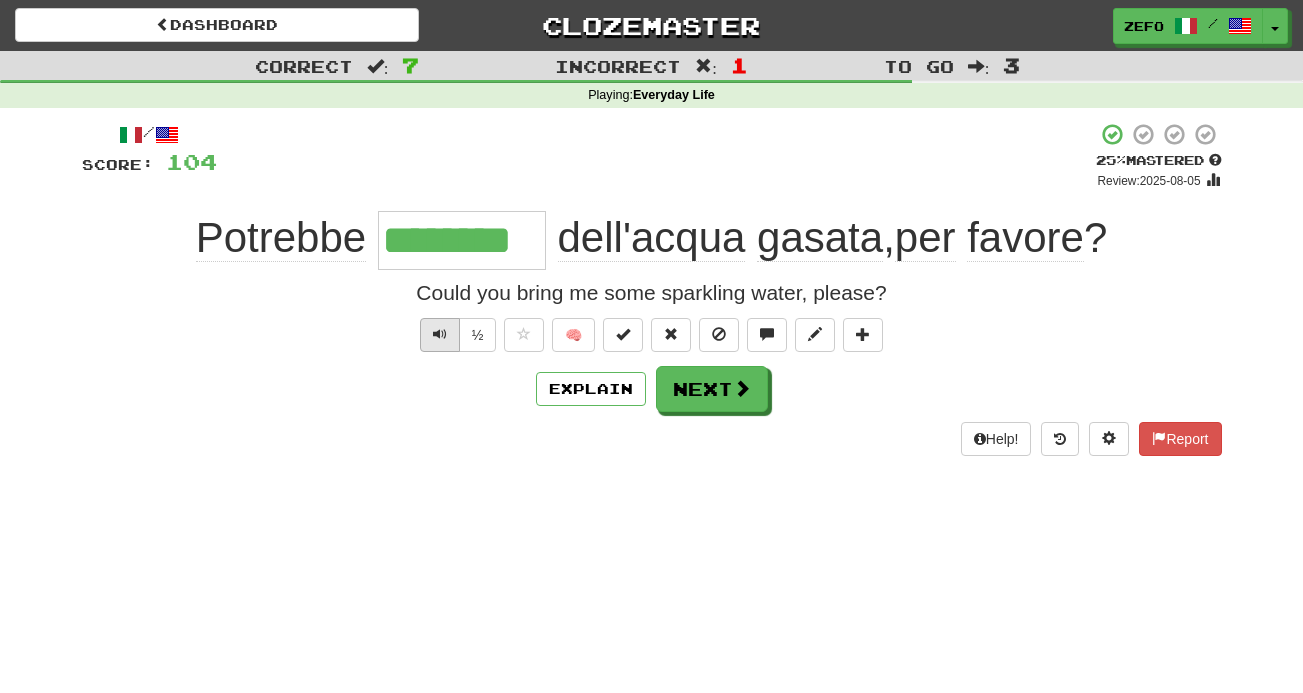 click at bounding box center (440, 335) 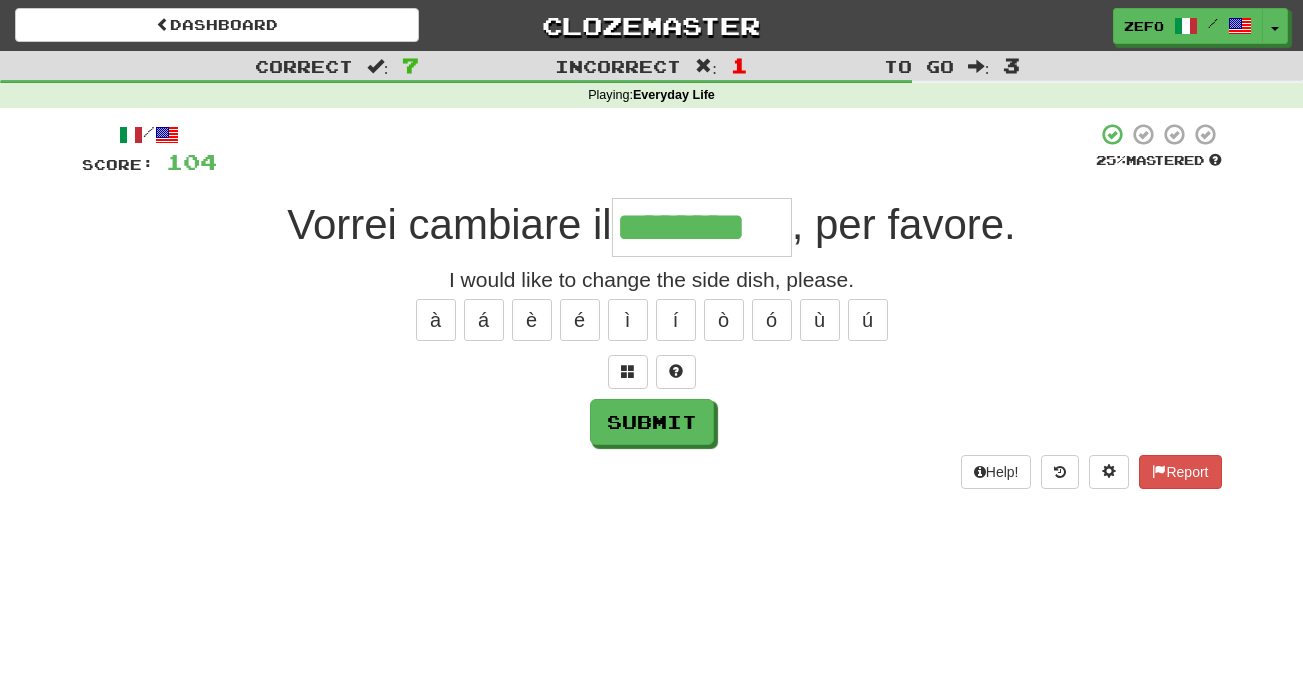 type on "********" 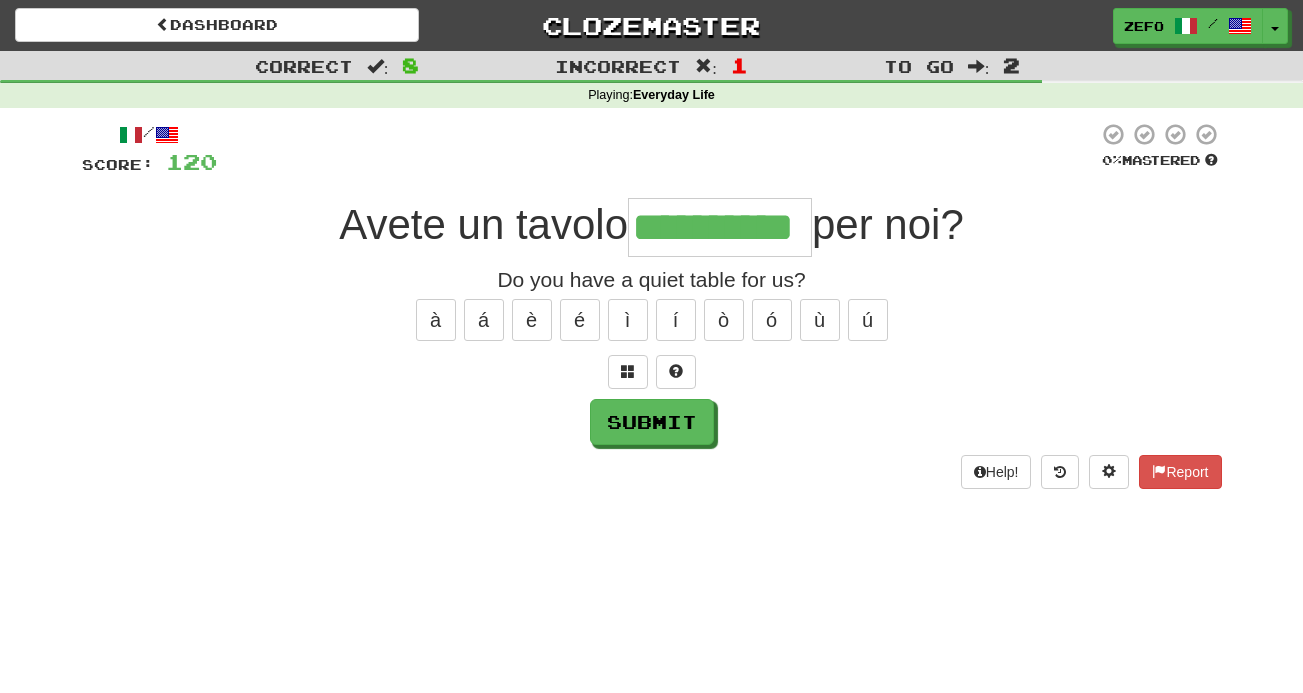 type on "**********" 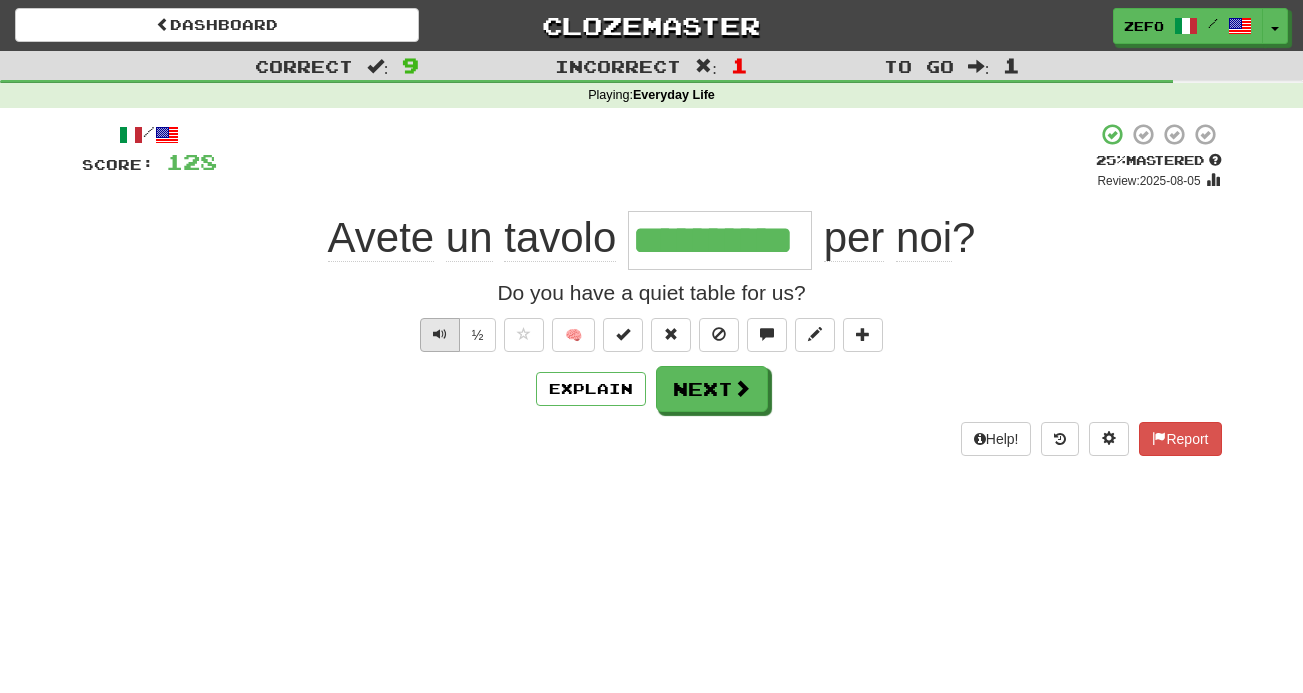 click at bounding box center [440, 335] 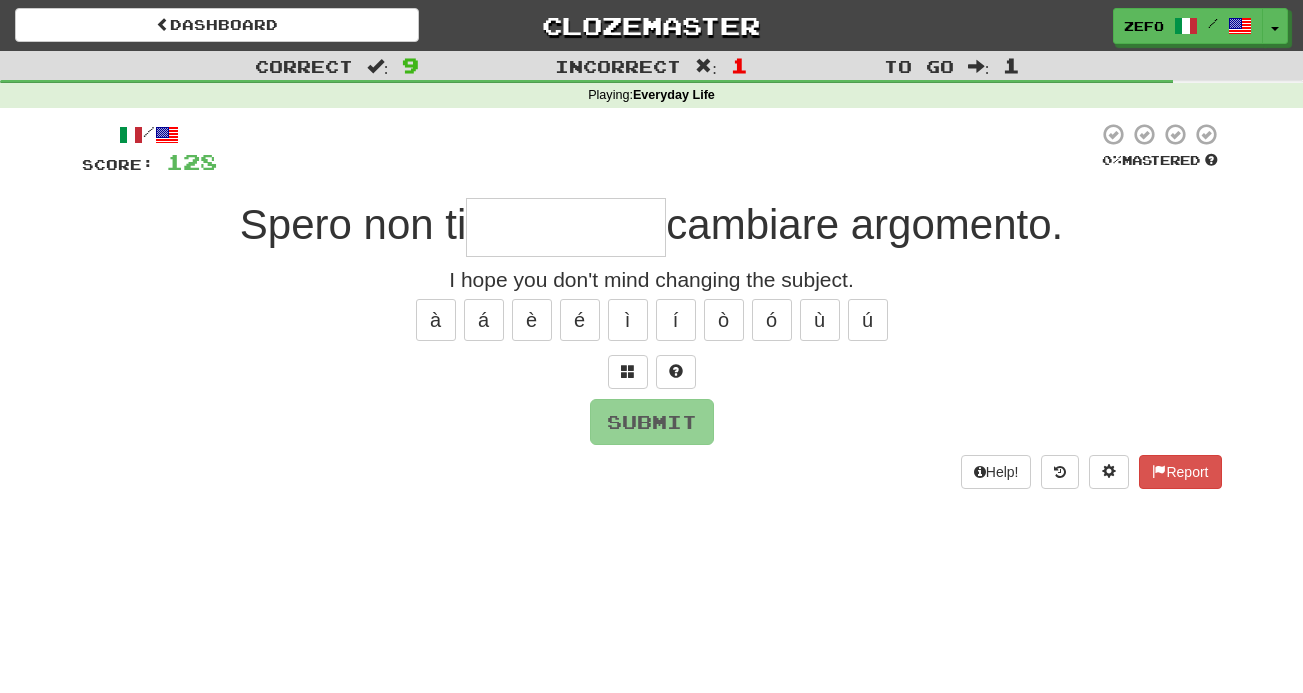 type on "*" 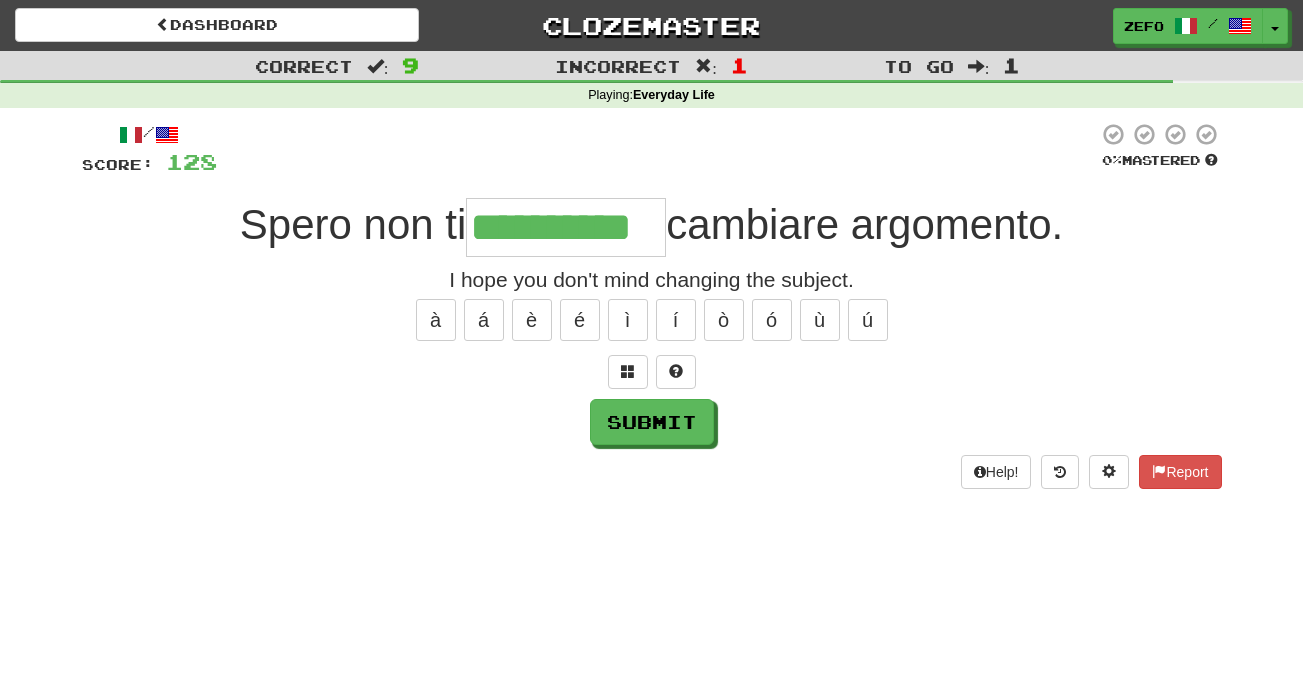 type on "**********" 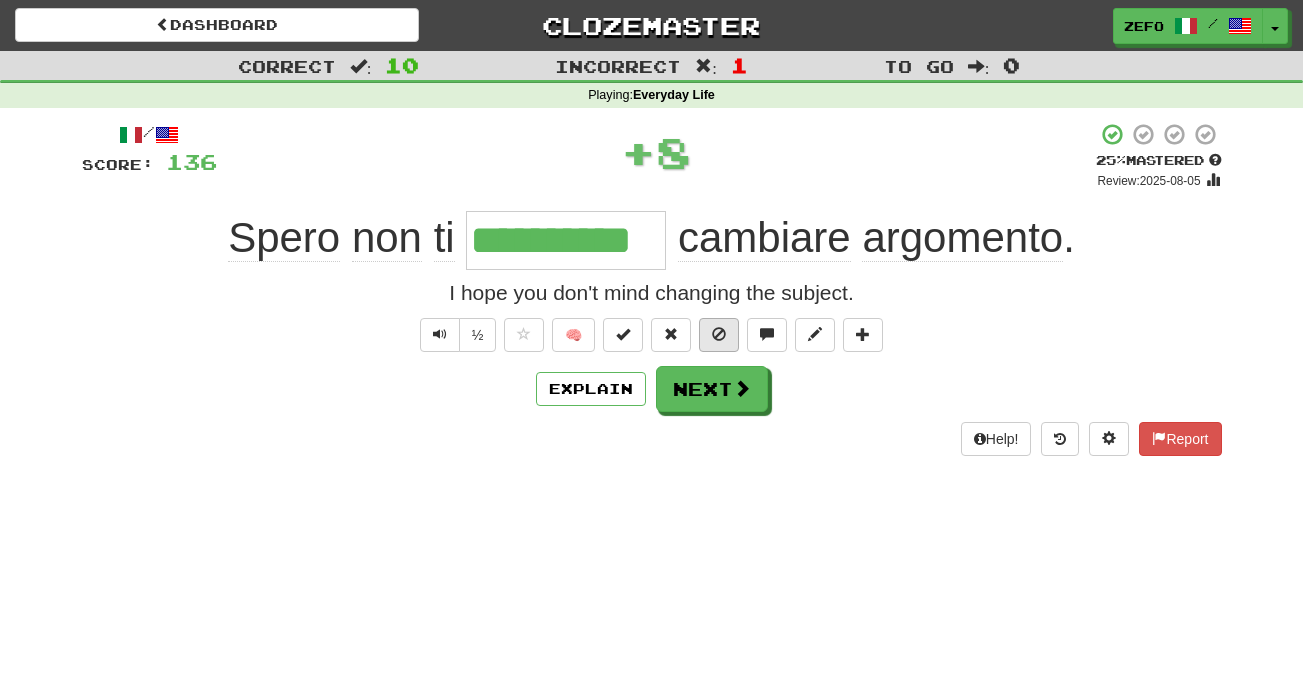 click at bounding box center (719, 335) 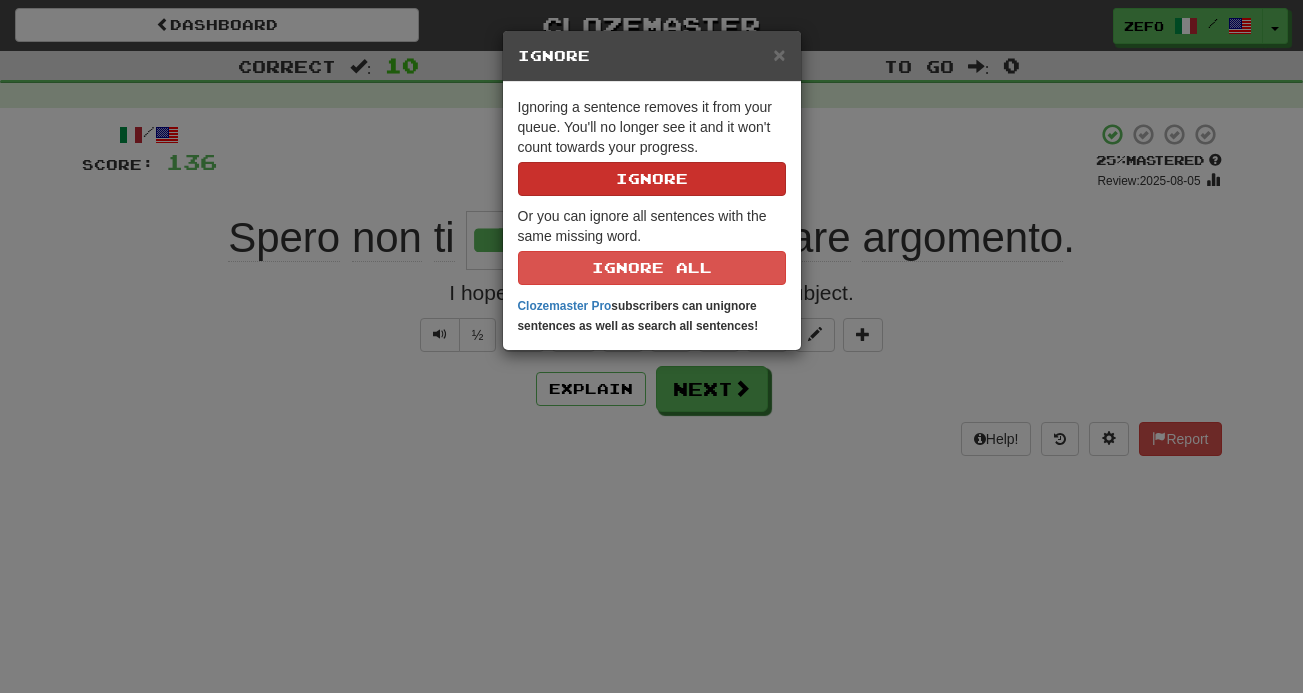 click on "Ignore" at bounding box center [652, 179] 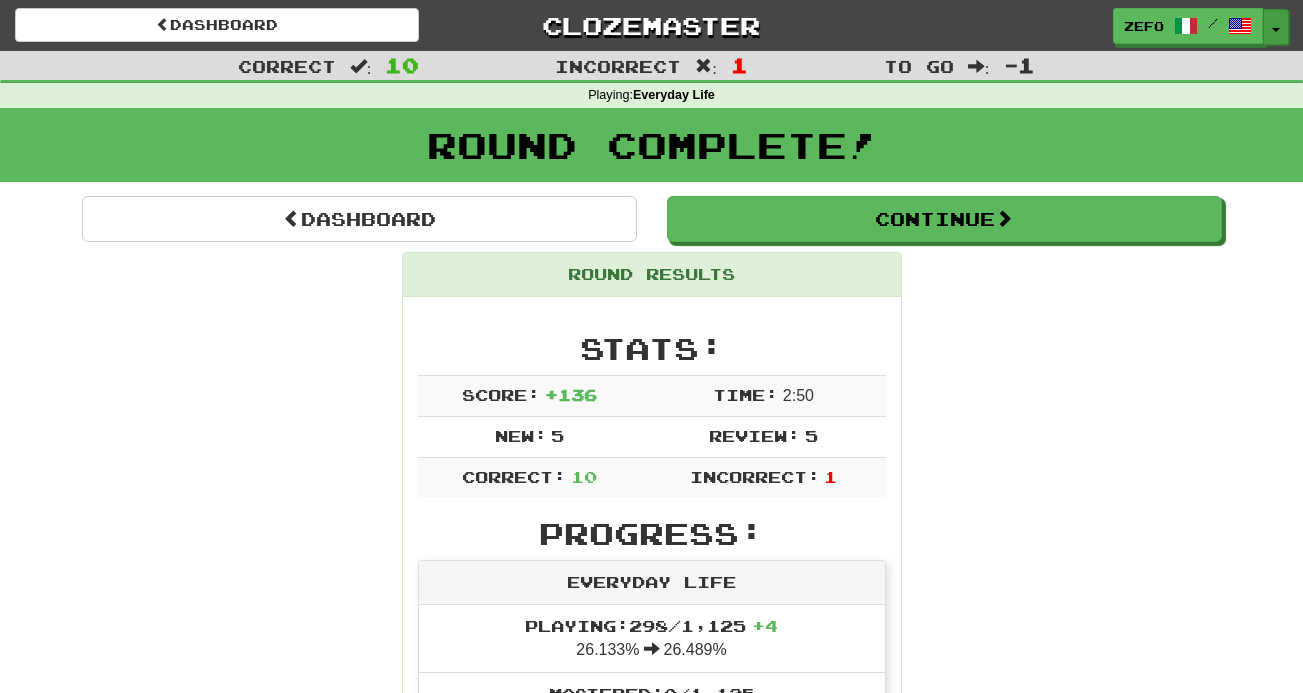 click on "Toggle Dropdown" at bounding box center [1276, 27] 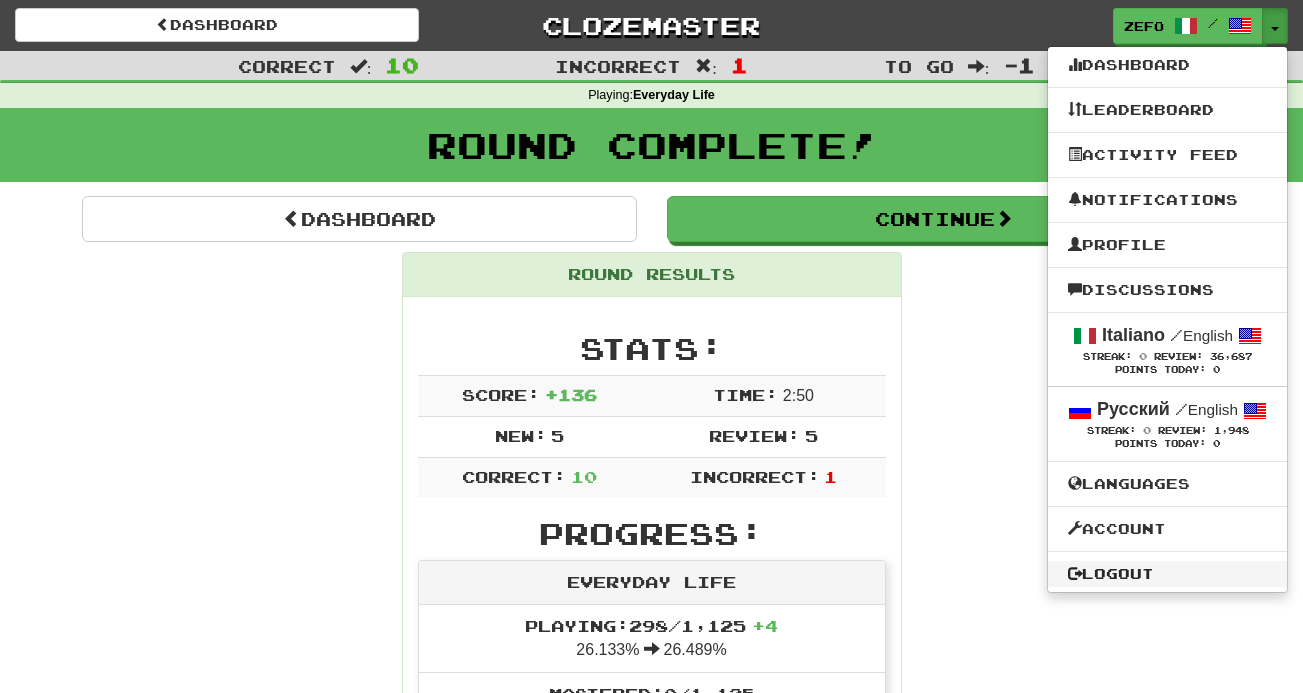 click on "Logout" at bounding box center [1167, 574] 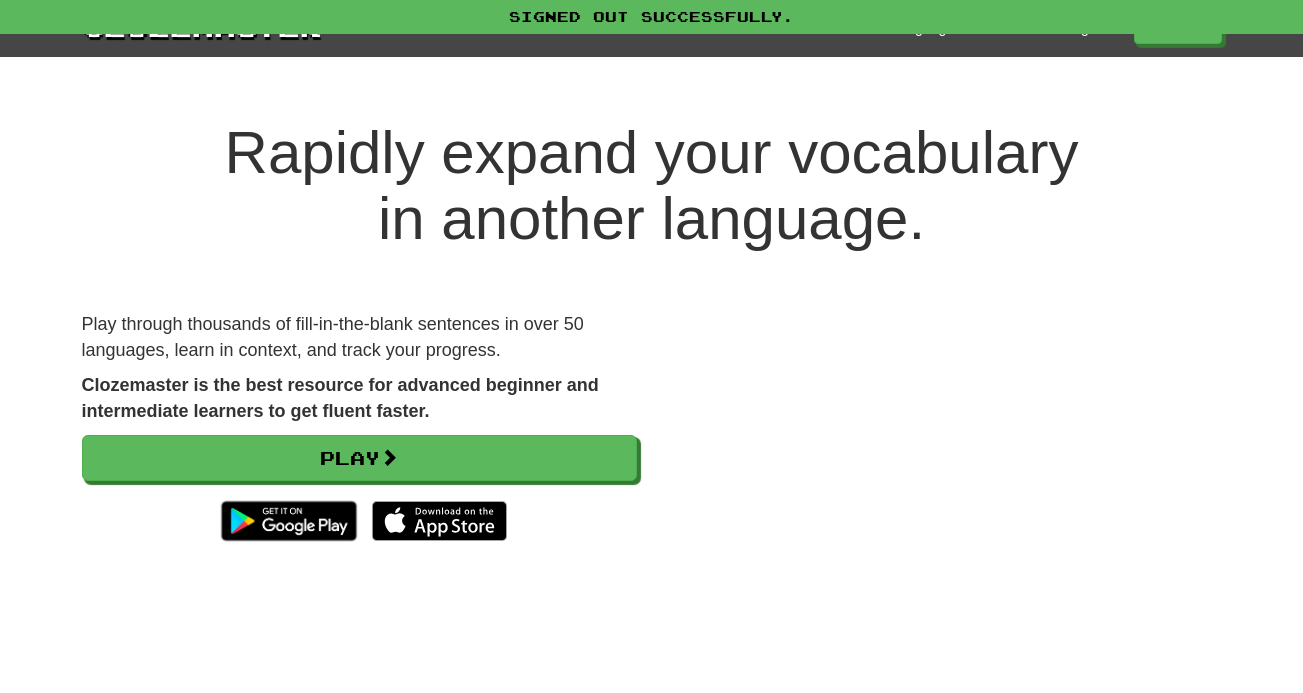 scroll, scrollTop: 0, scrollLeft: 0, axis: both 